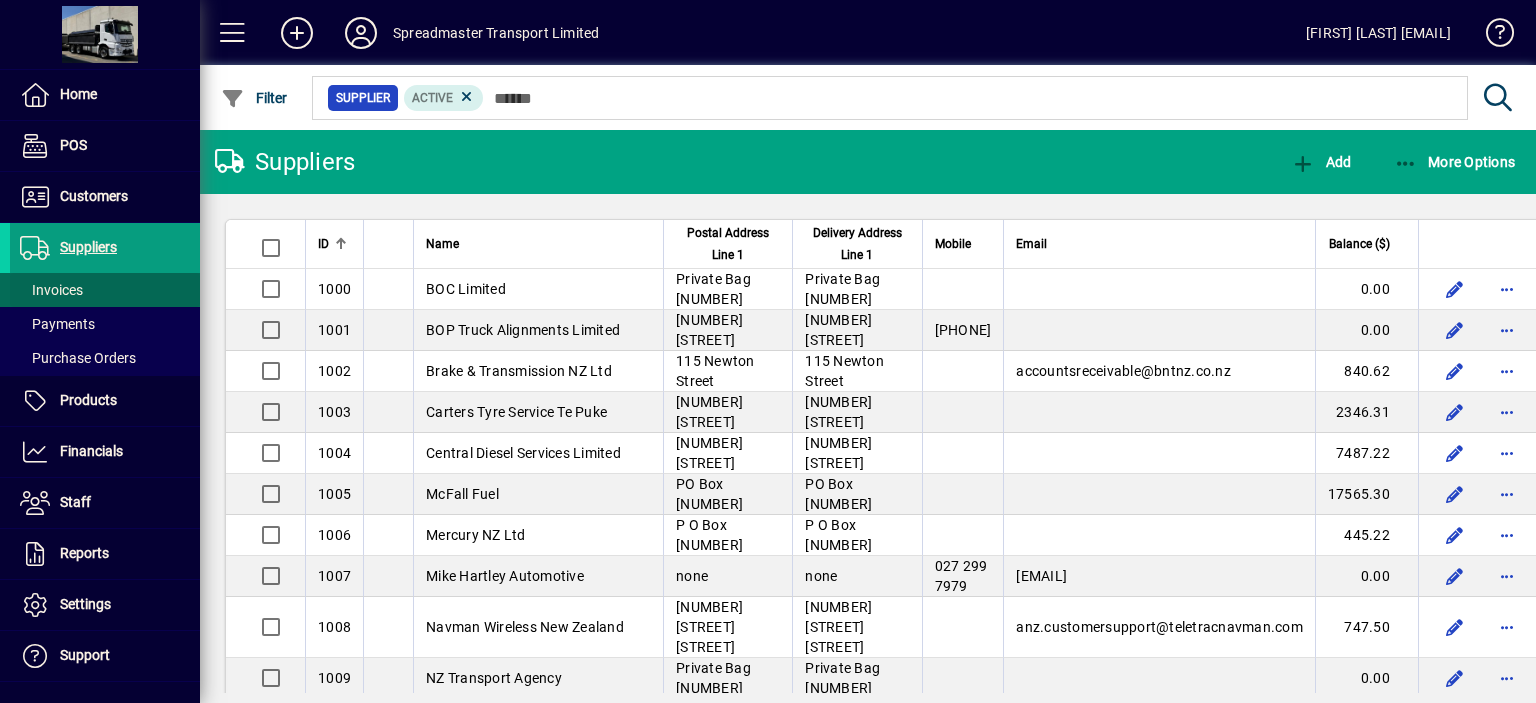 scroll, scrollTop: 0, scrollLeft: 0, axis: both 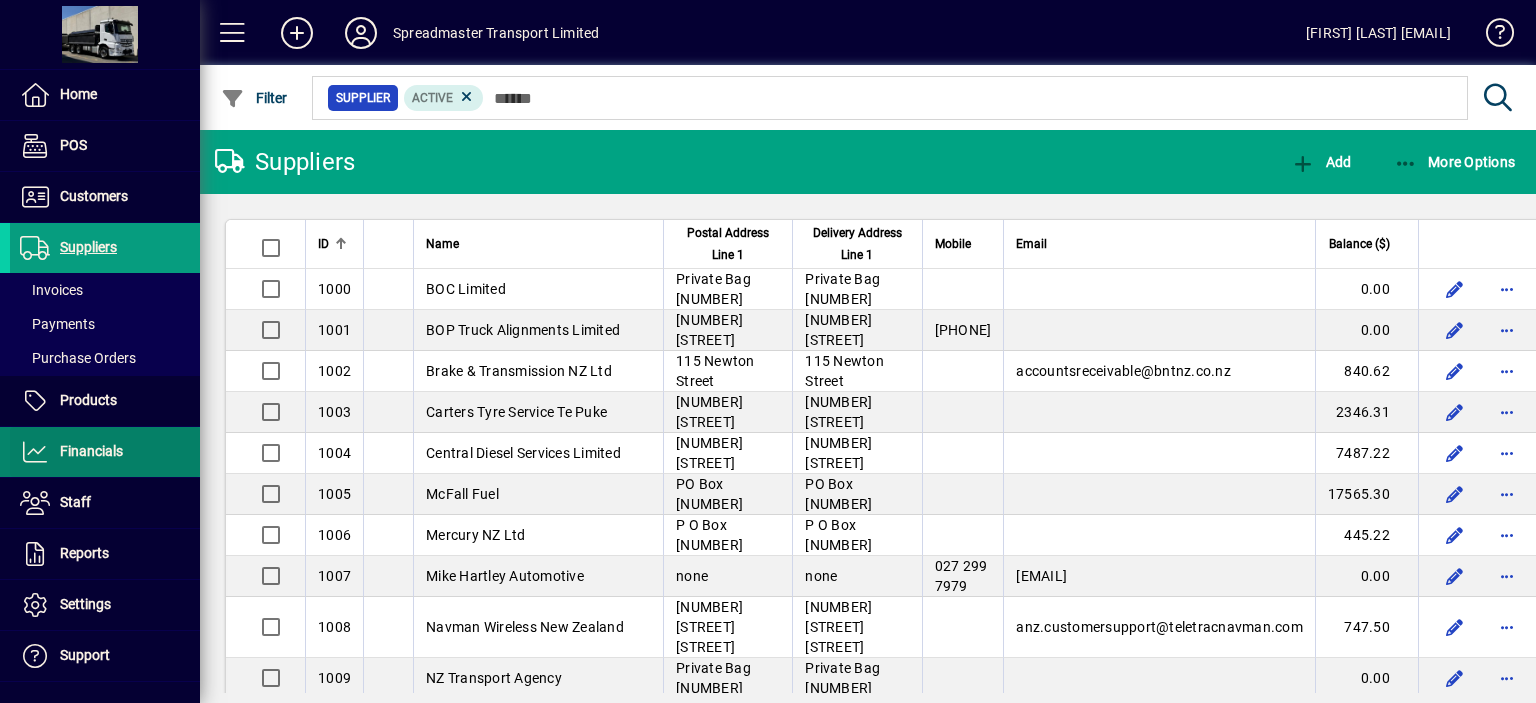 click on "Financials" at bounding box center [91, 451] 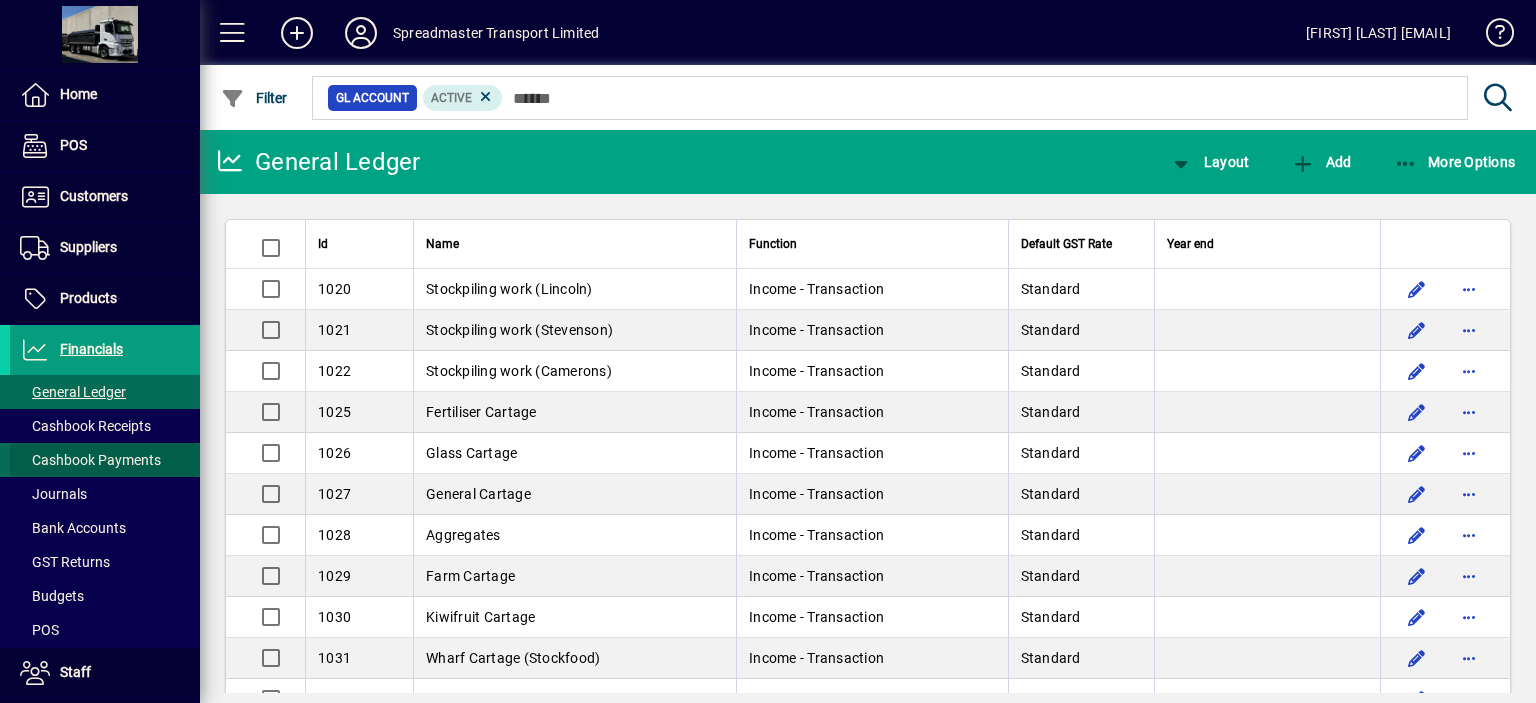click on "Cashbook Payments" at bounding box center [90, 460] 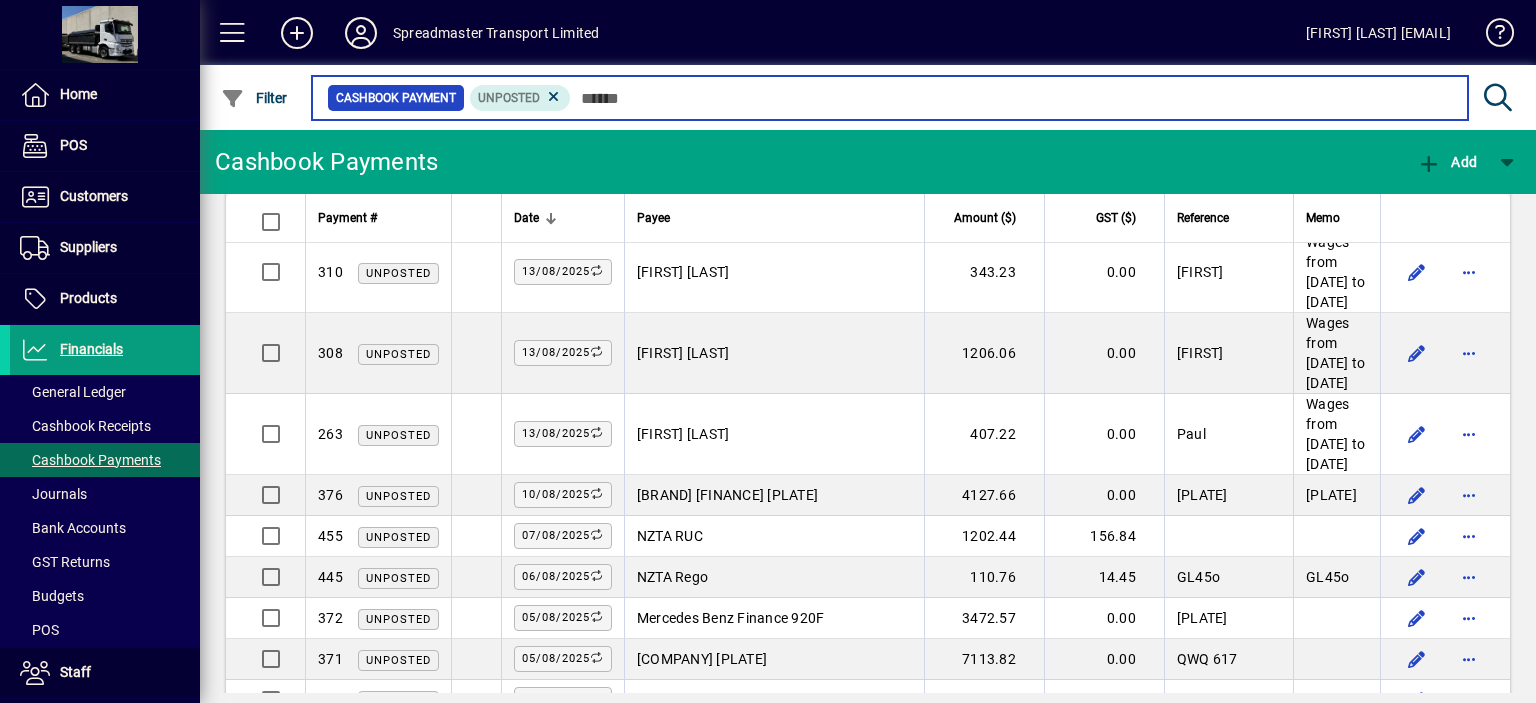 scroll, scrollTop: 2112, scrollLeft: 0, axis: vertical 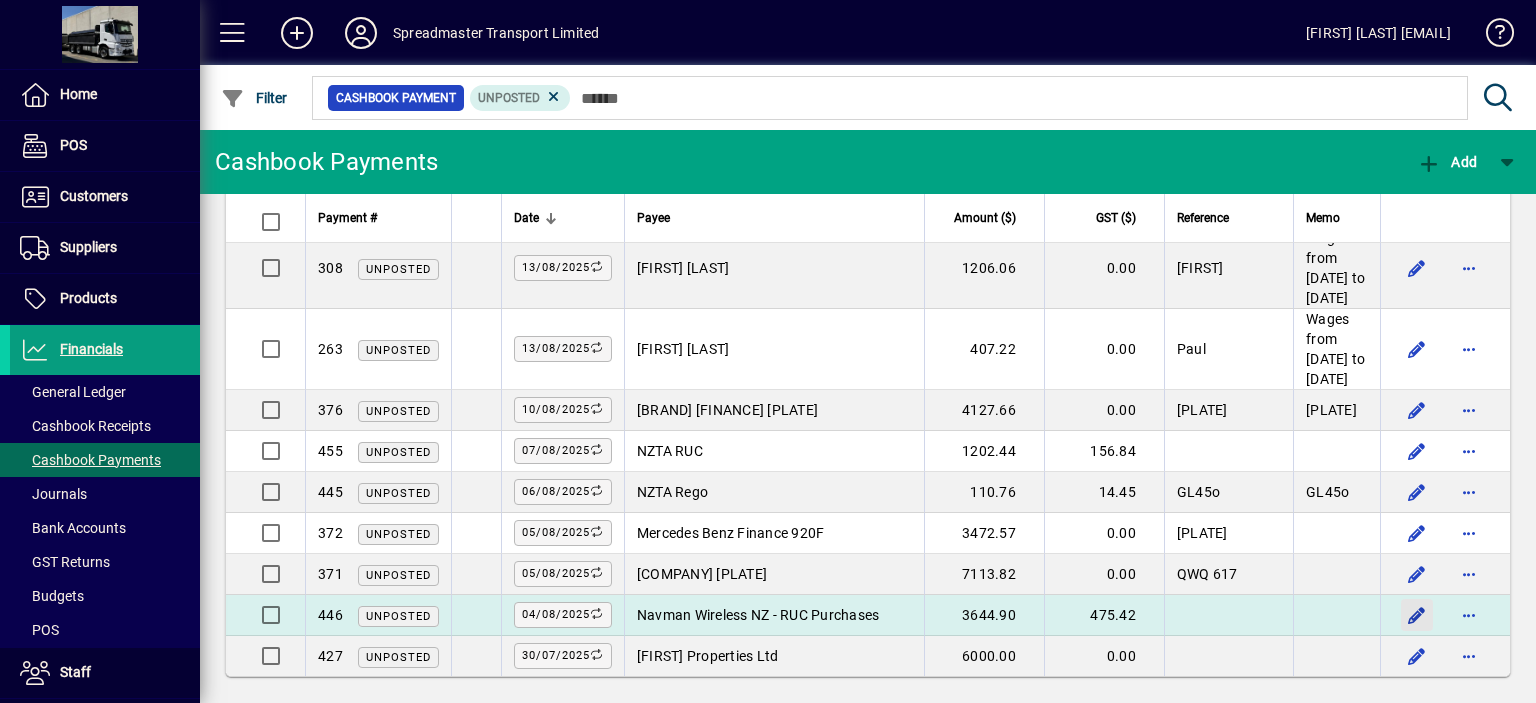 click at bounding box center [1417, 615] 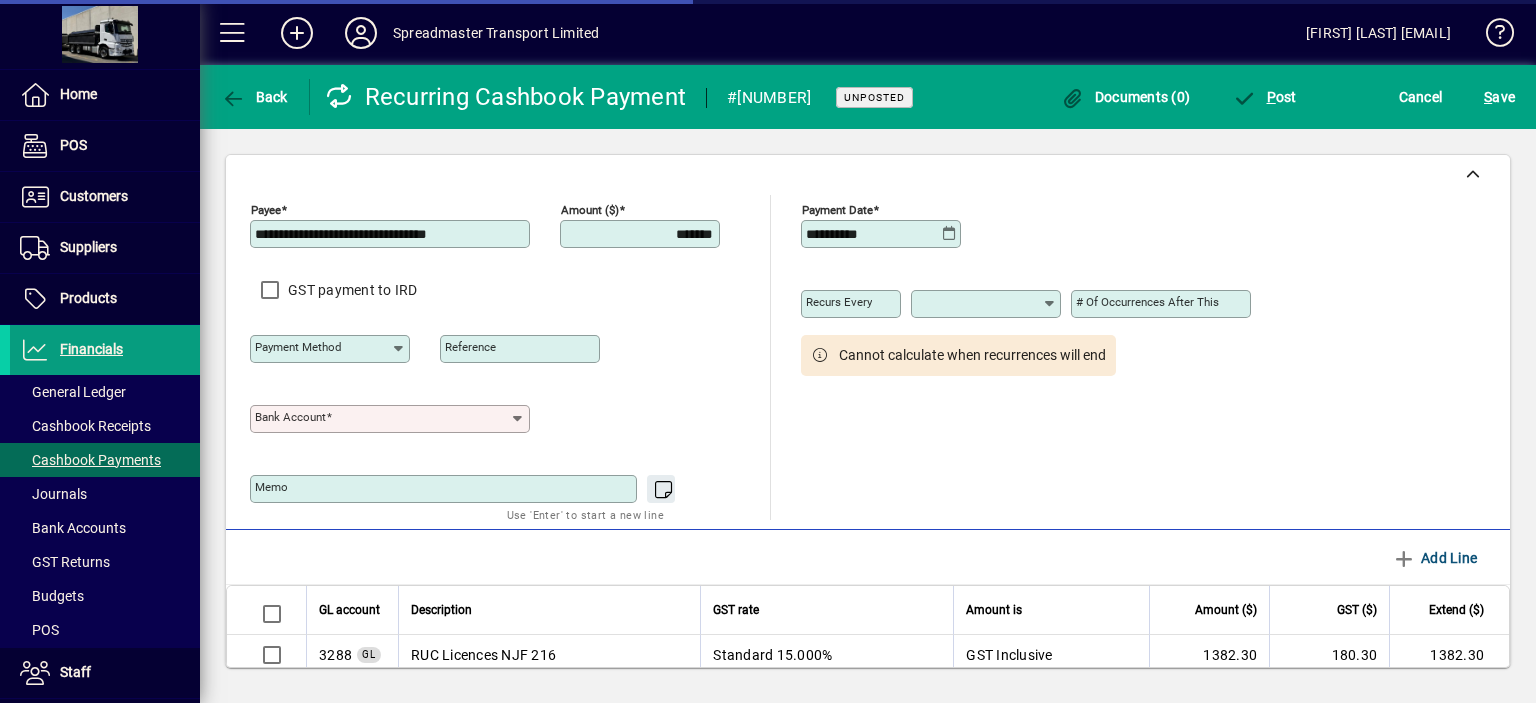 type on "**********" 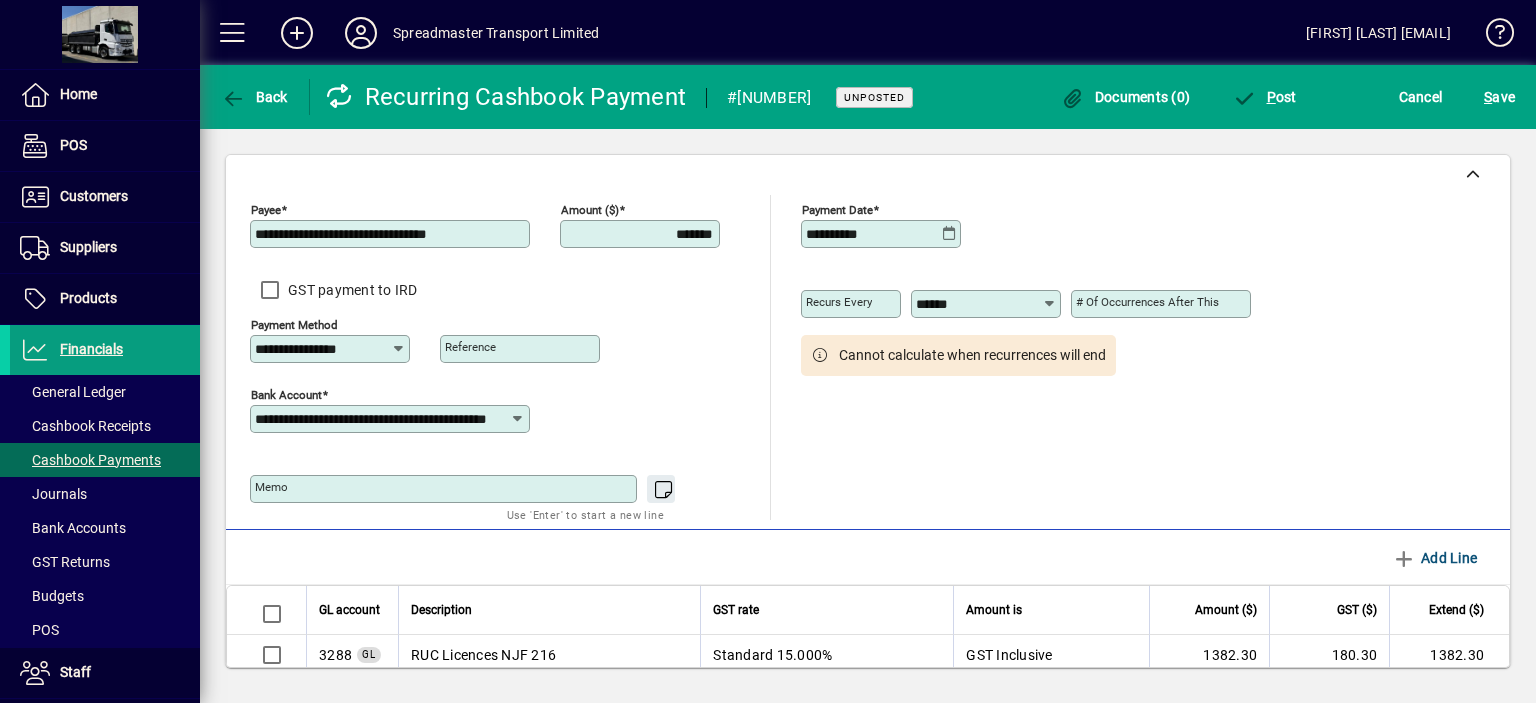 click on "*******" at bounding box center (642, 234) 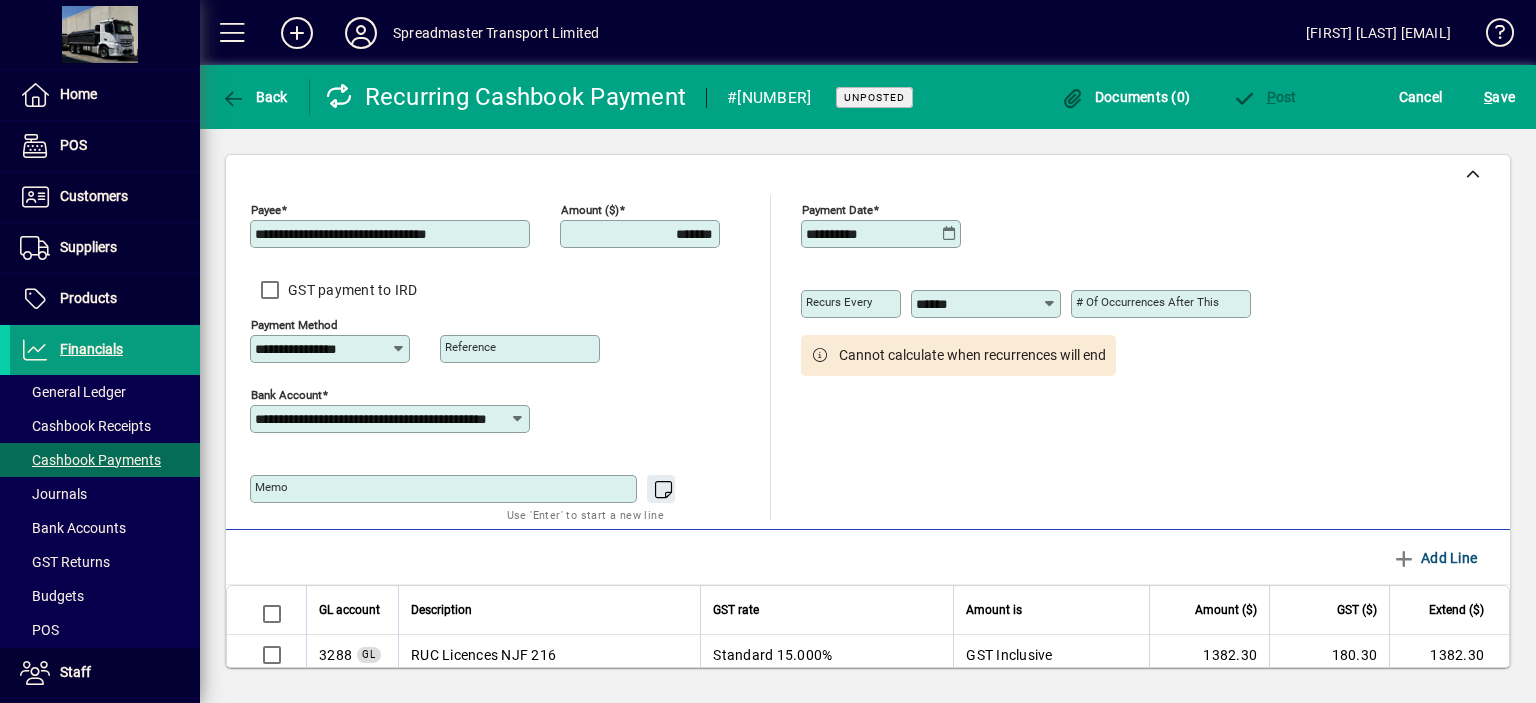 type on "*******" 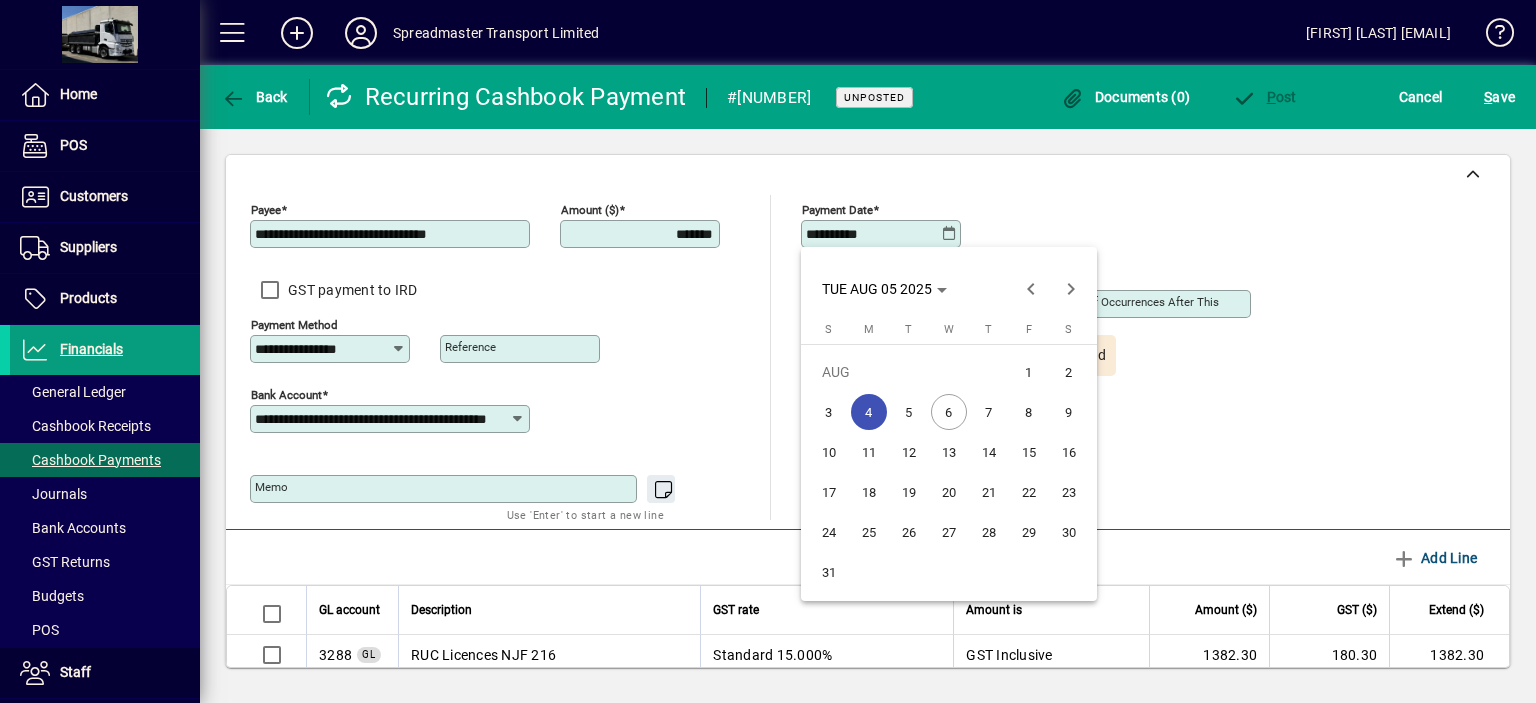click on "5" at bounding box center [909, 412] 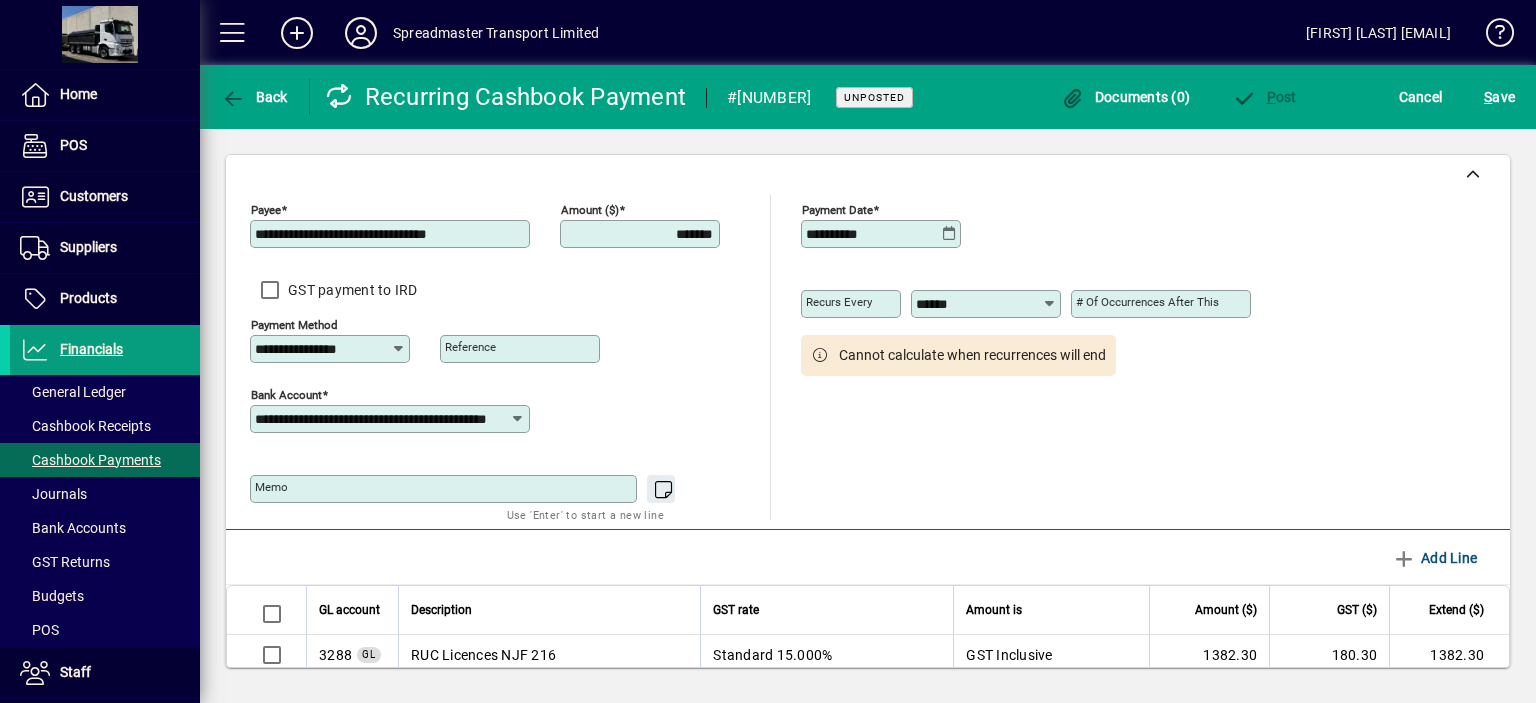type on "**********" 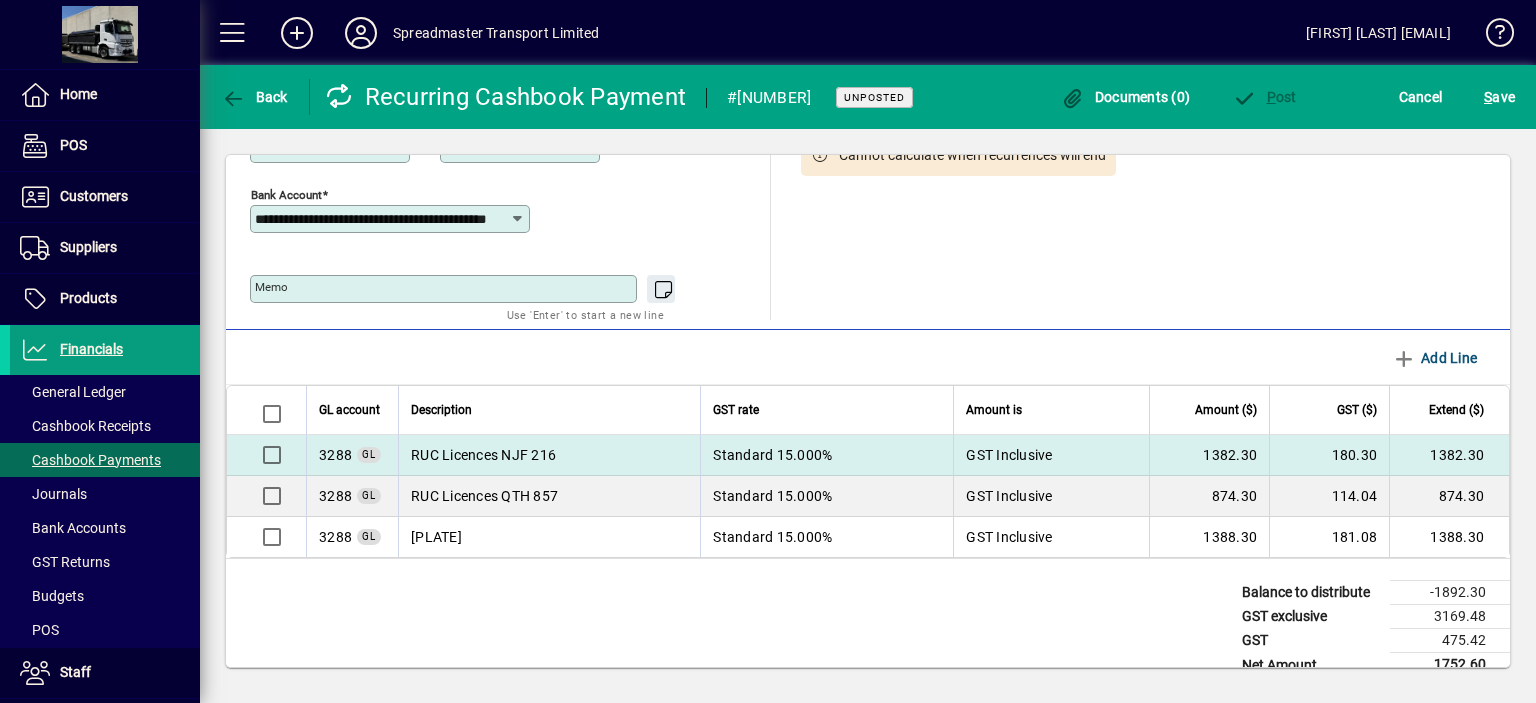 scroll, scrollTop: 224, scrollLeft: 0, axis: vertical 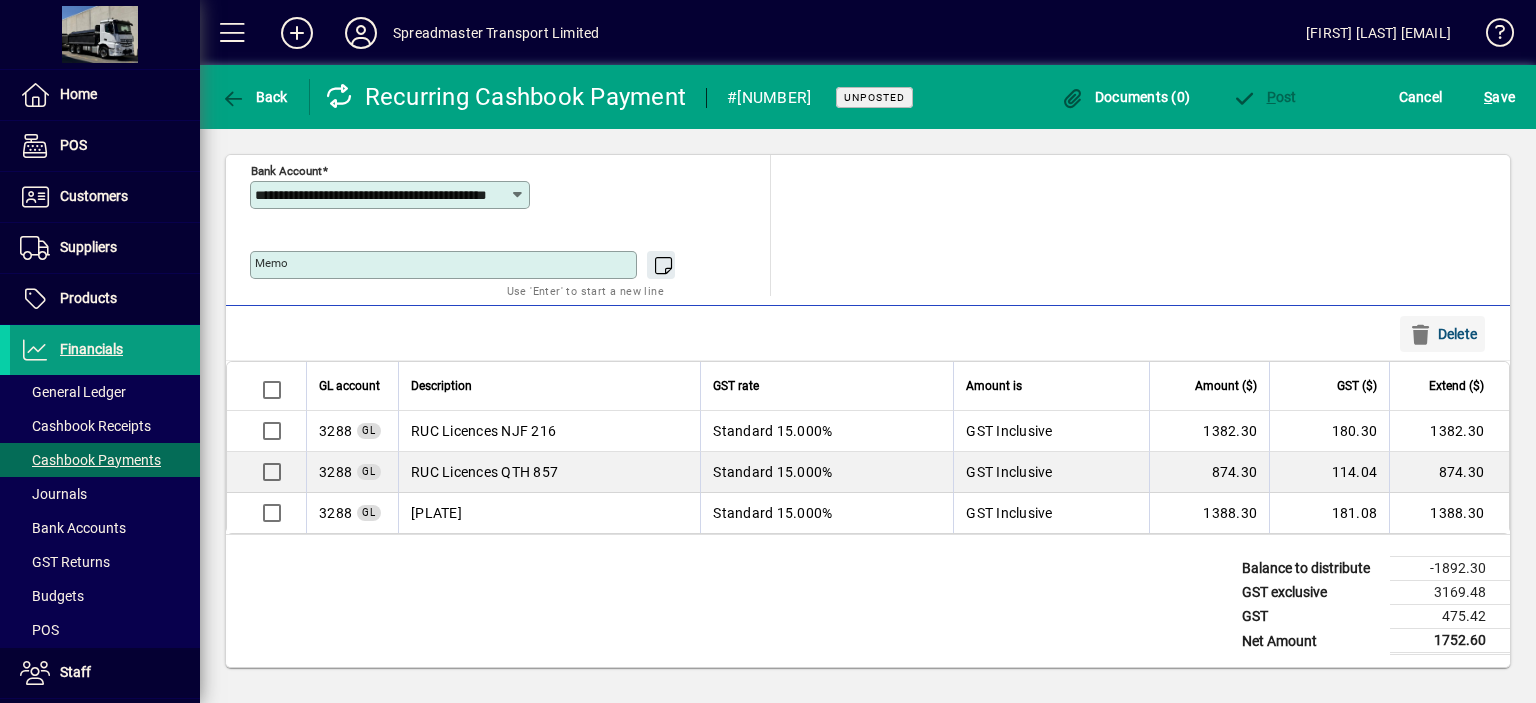 click on "Delete" 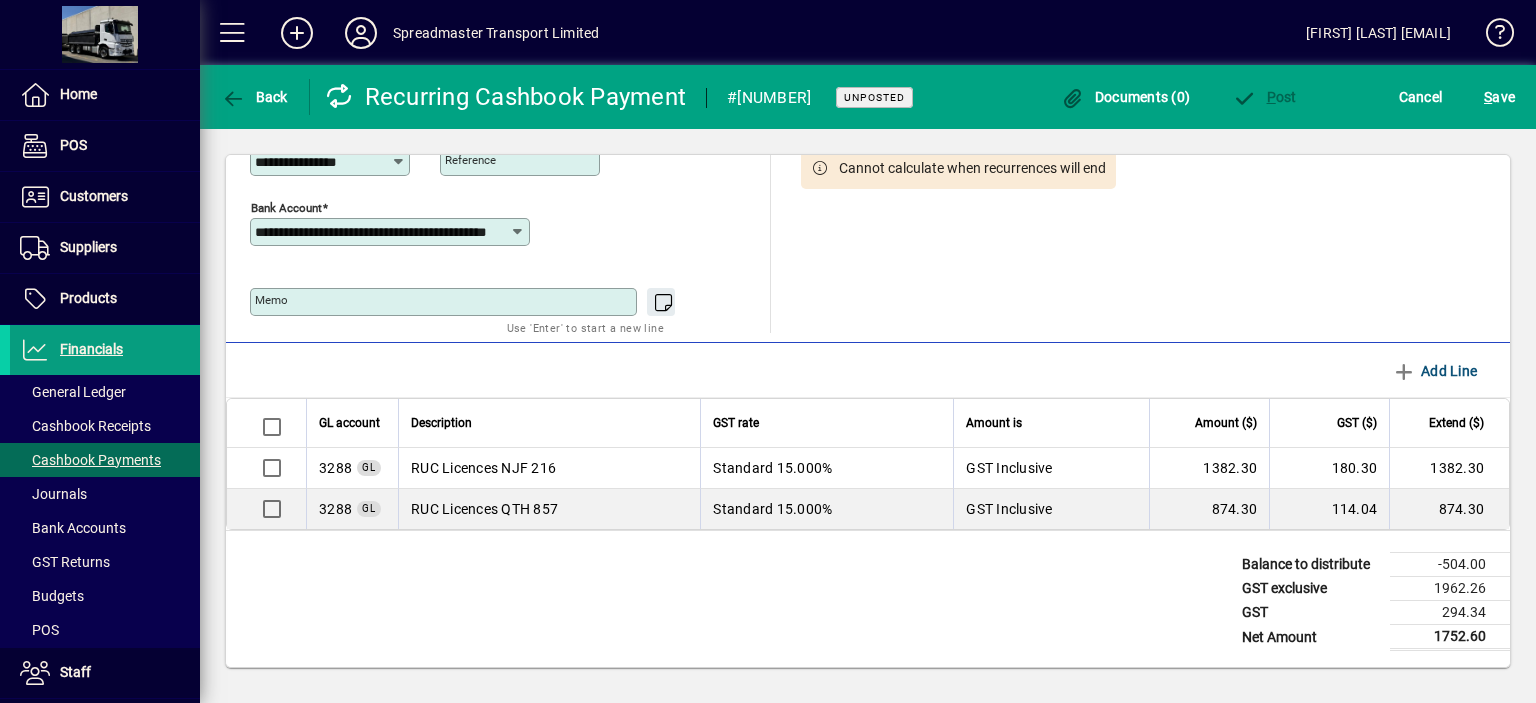 scroll, scrollTop: 184, scrollLeft: 0, axis: vertical 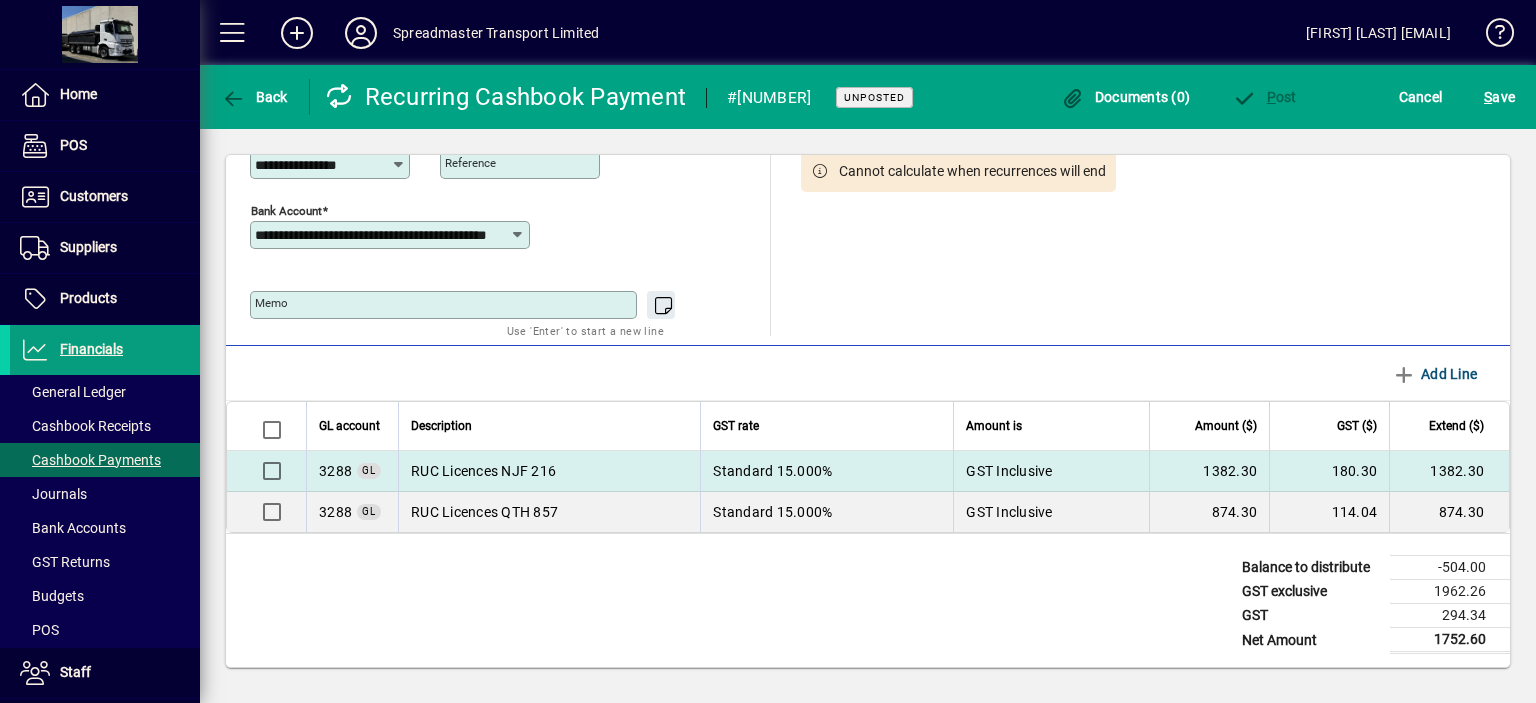 click on "RUC Licences NJF 216" at bounding box center (549, 471) 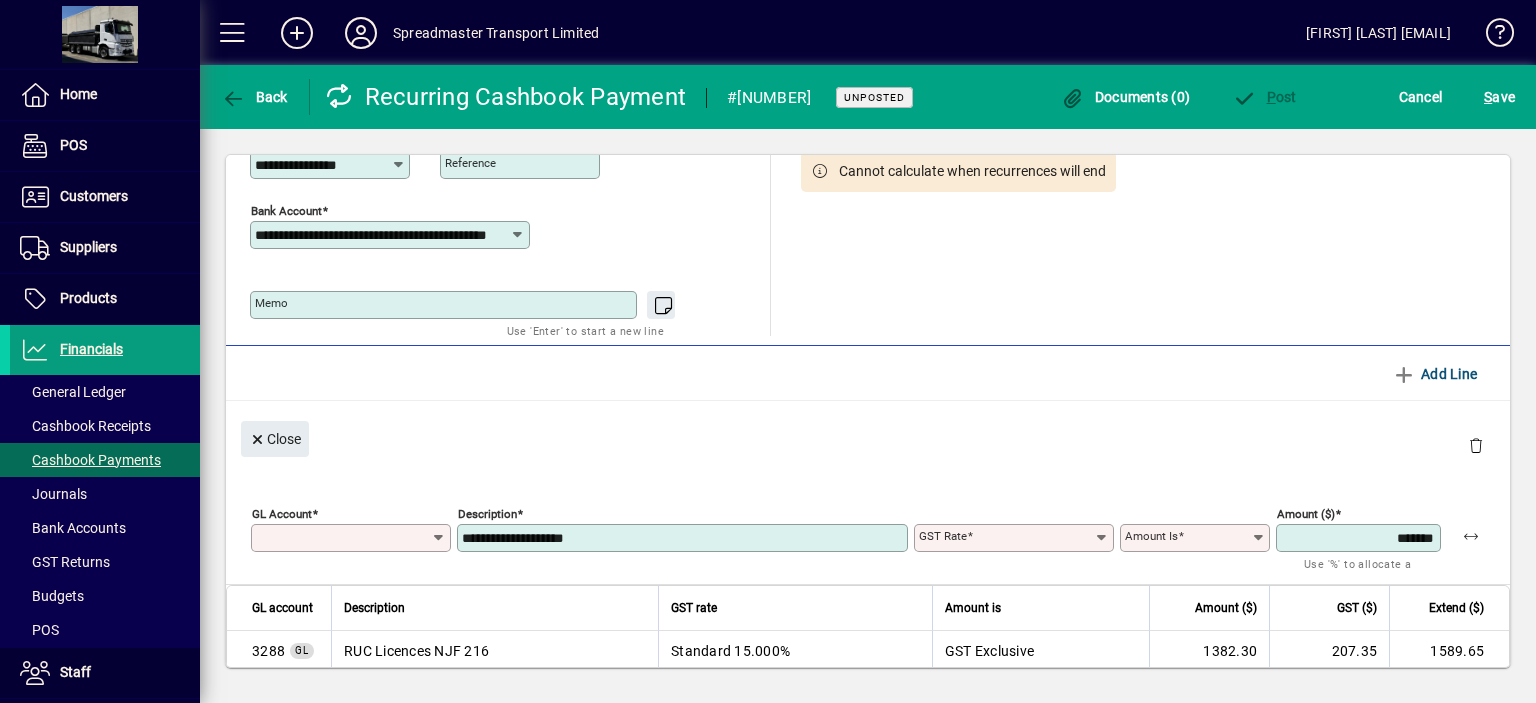 type on "****" 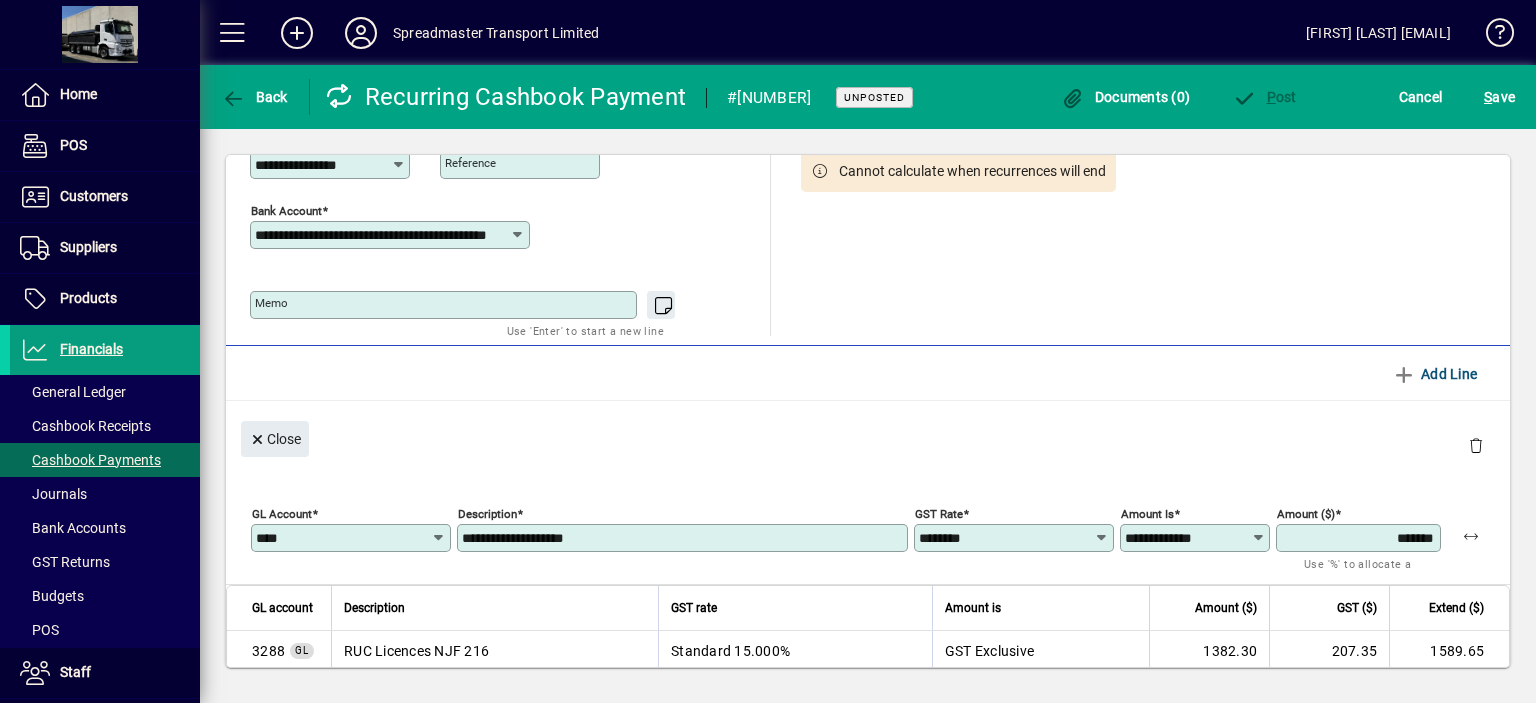 click on "**********" at bounding box center [684, 538] 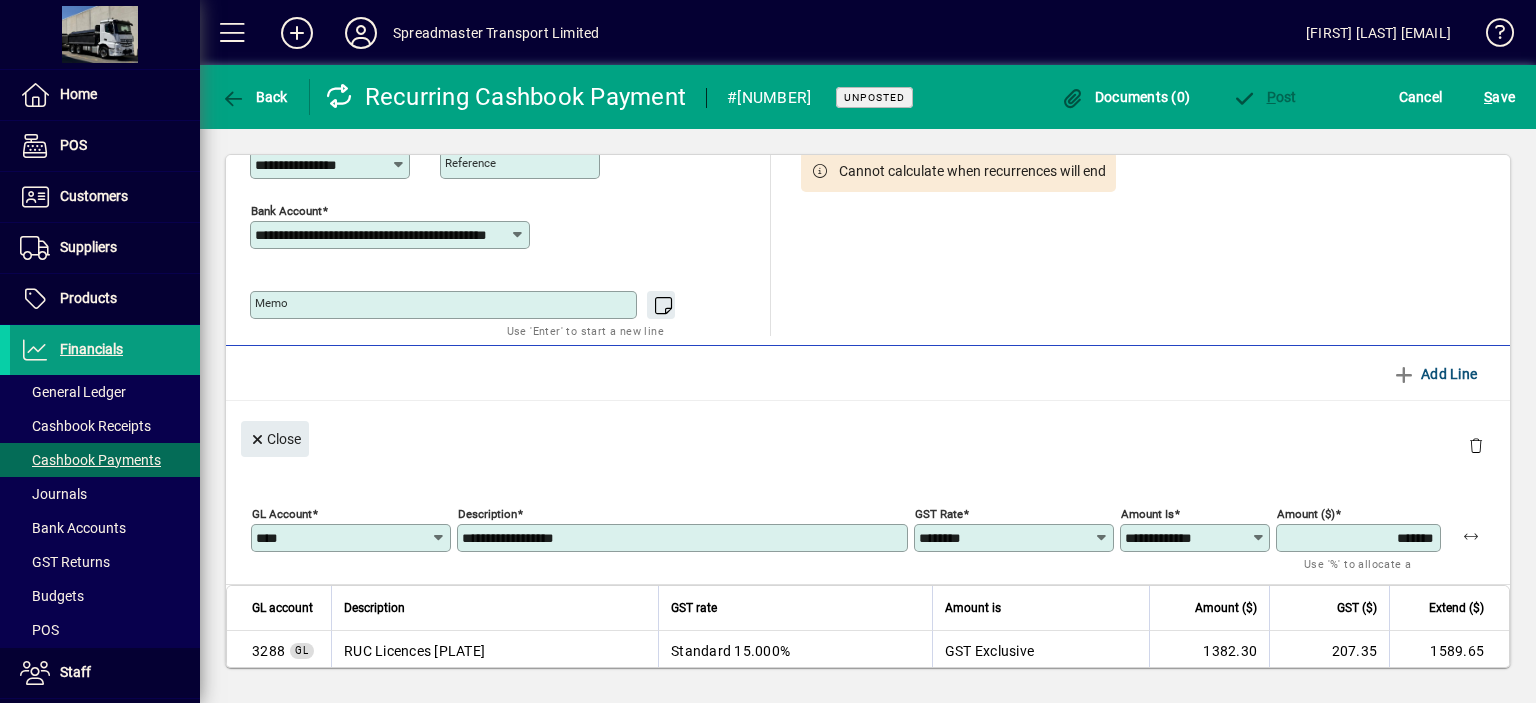 type on "**********" 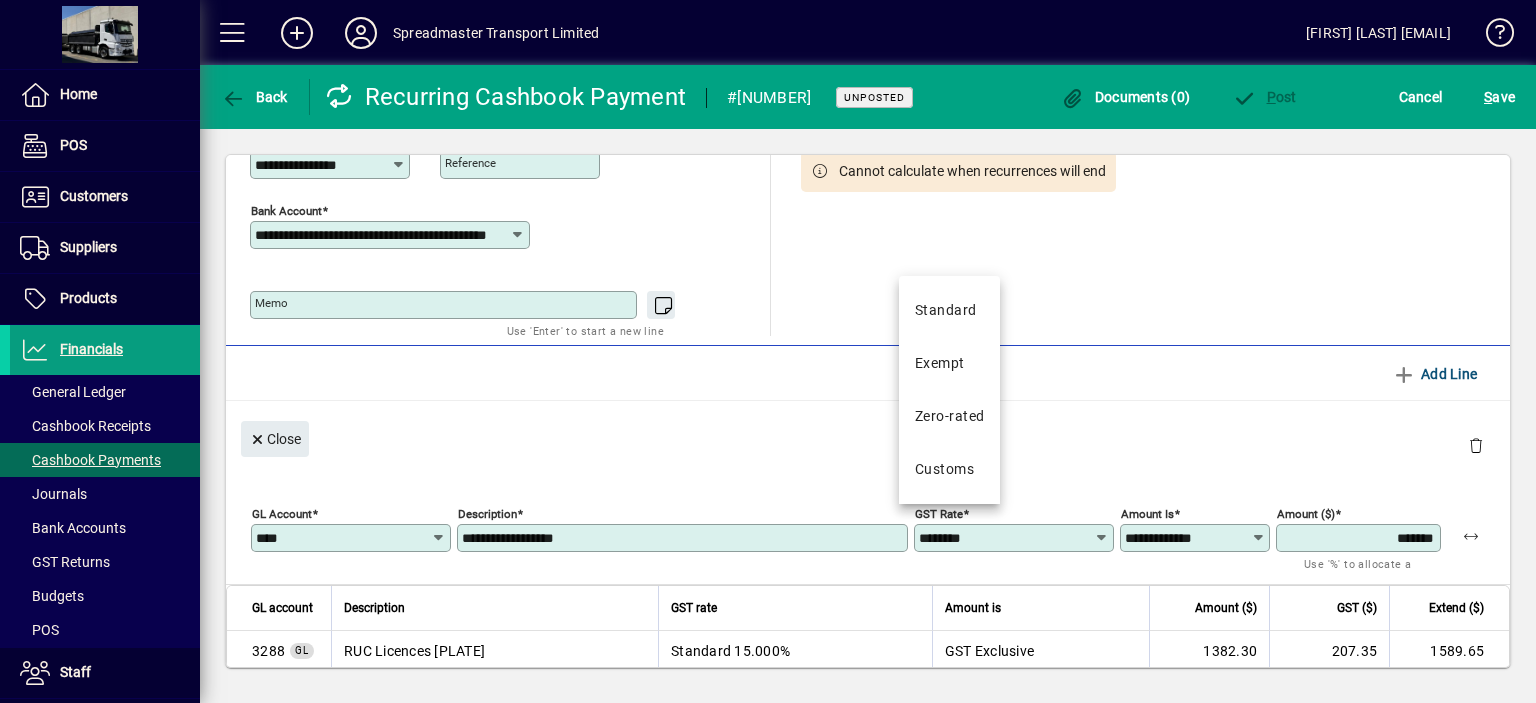 click 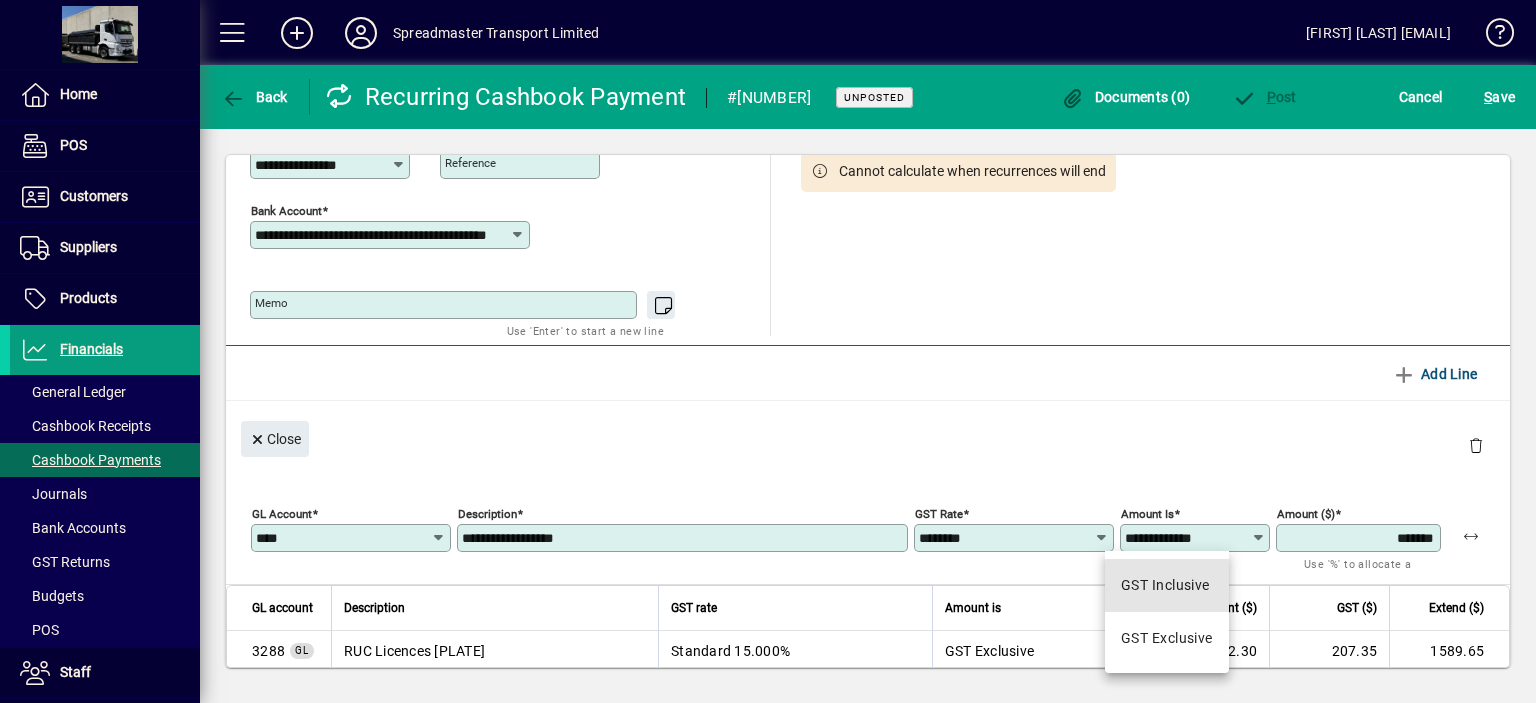 drag, startPoint x: 1189, startPoint y: 589, endPoint x: 1229, endPoint y: 575, distance: 42.379242 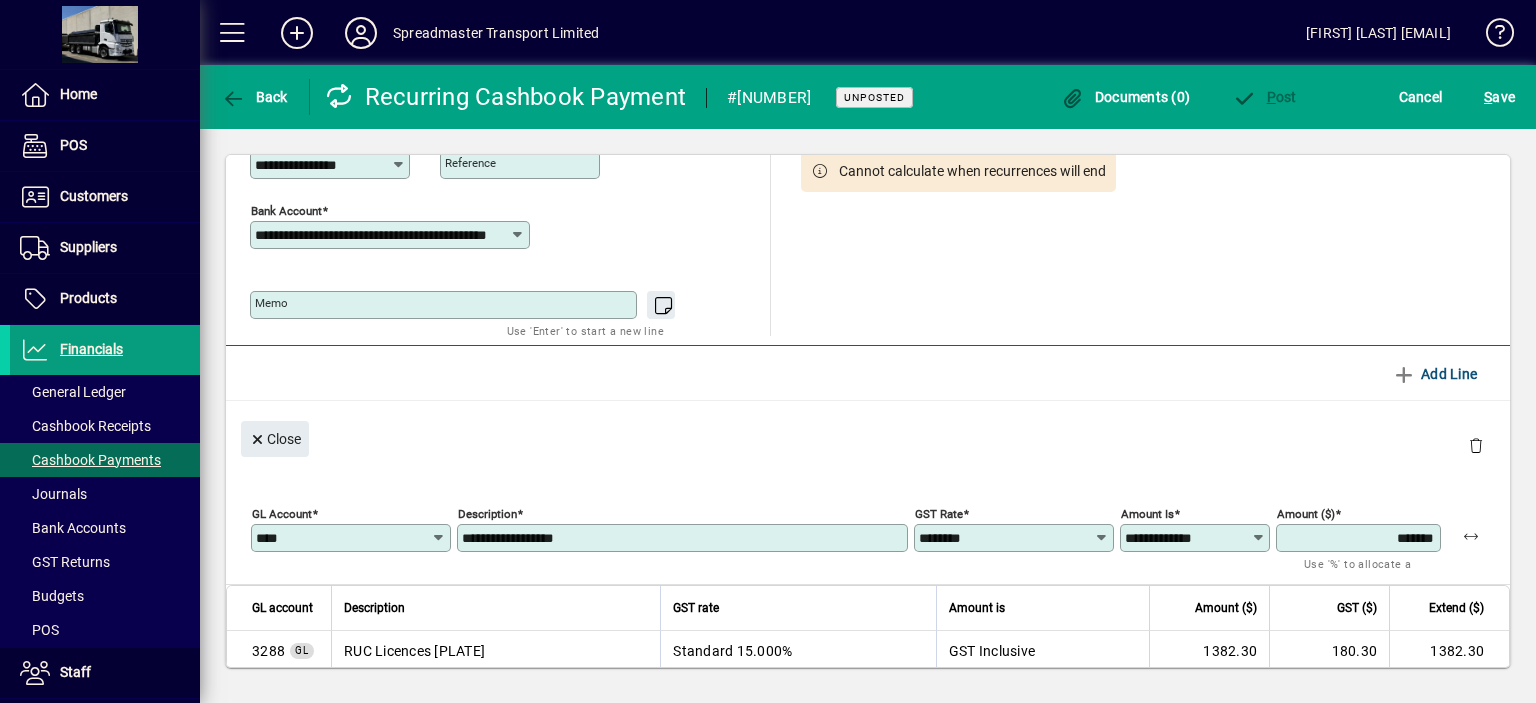 click on "*******" at bounding box center (1360, 538) 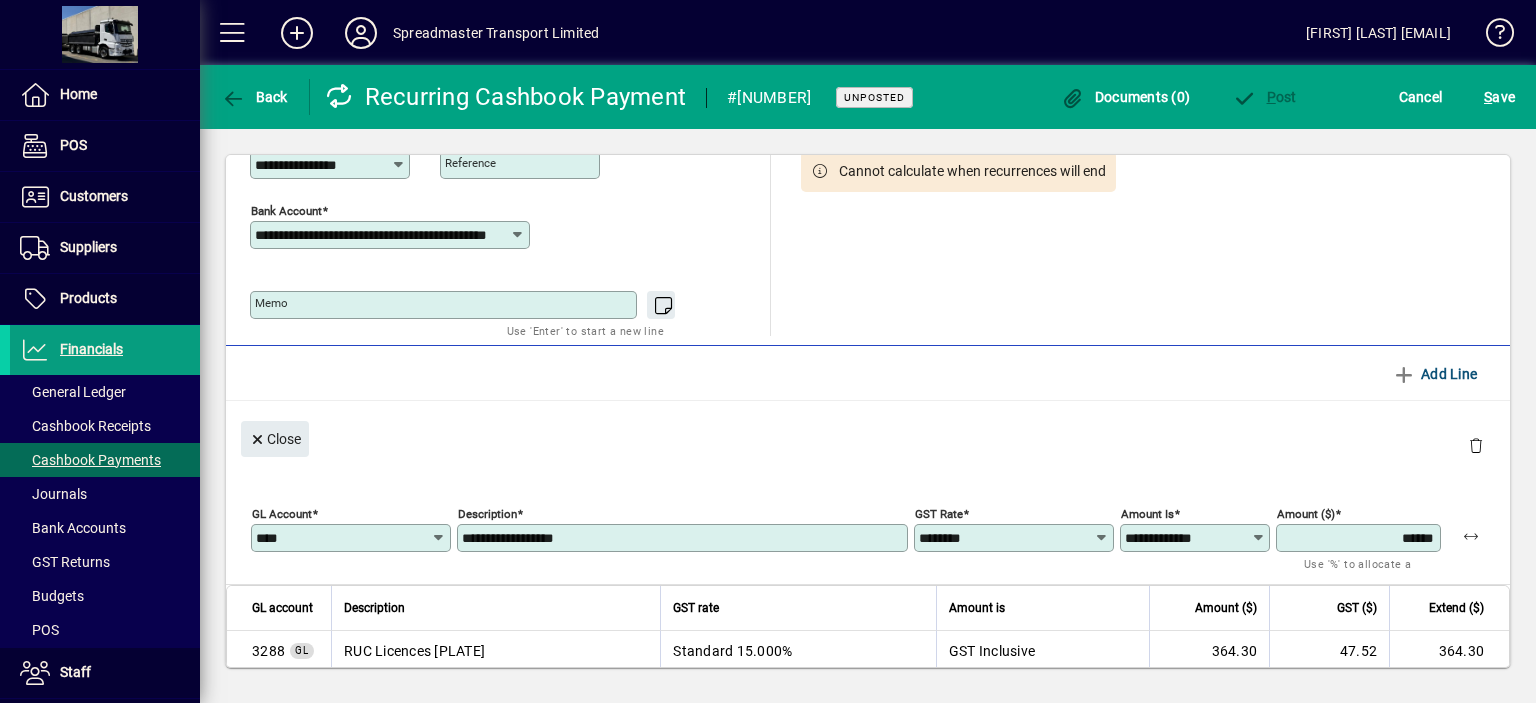 type on "******" 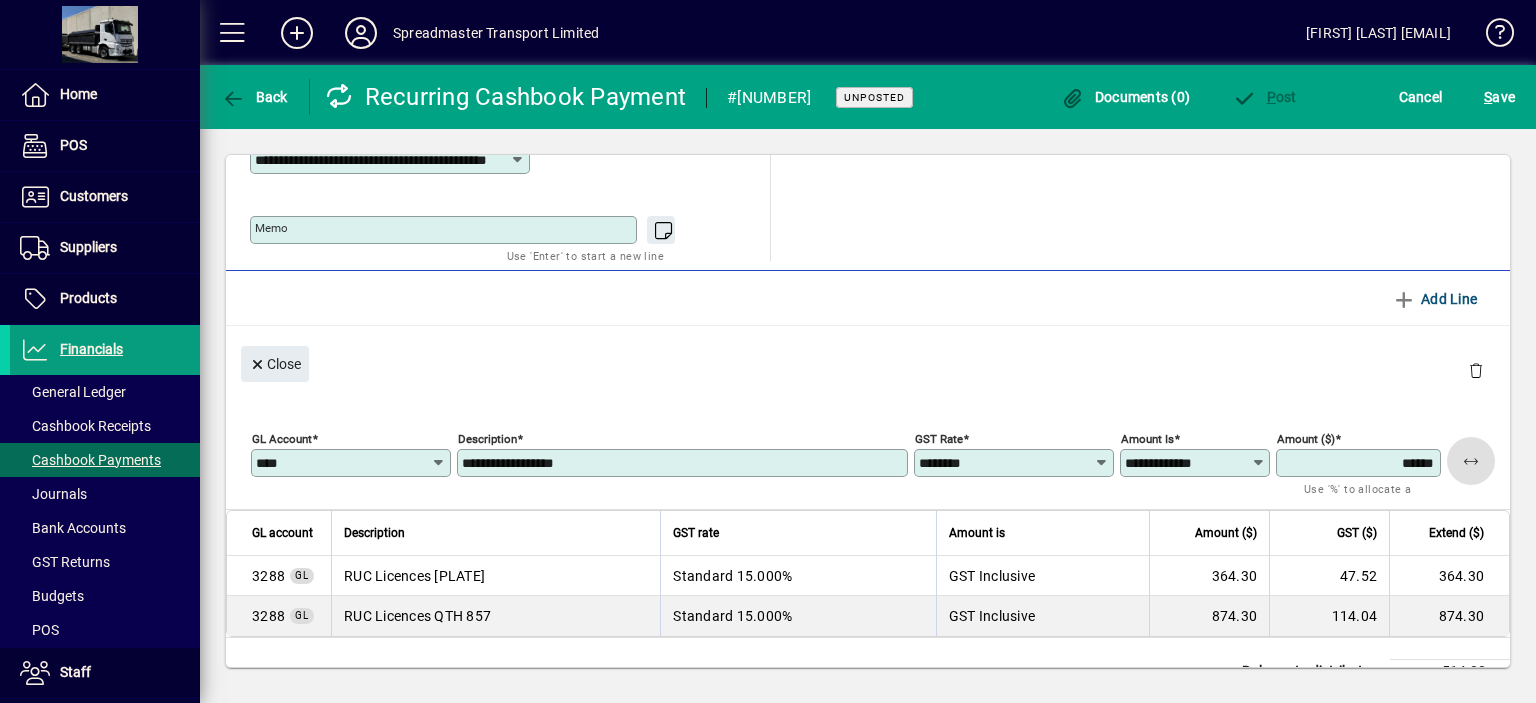 scroll, scrollTop: 363, scrollLeft: 0, axis: vertical 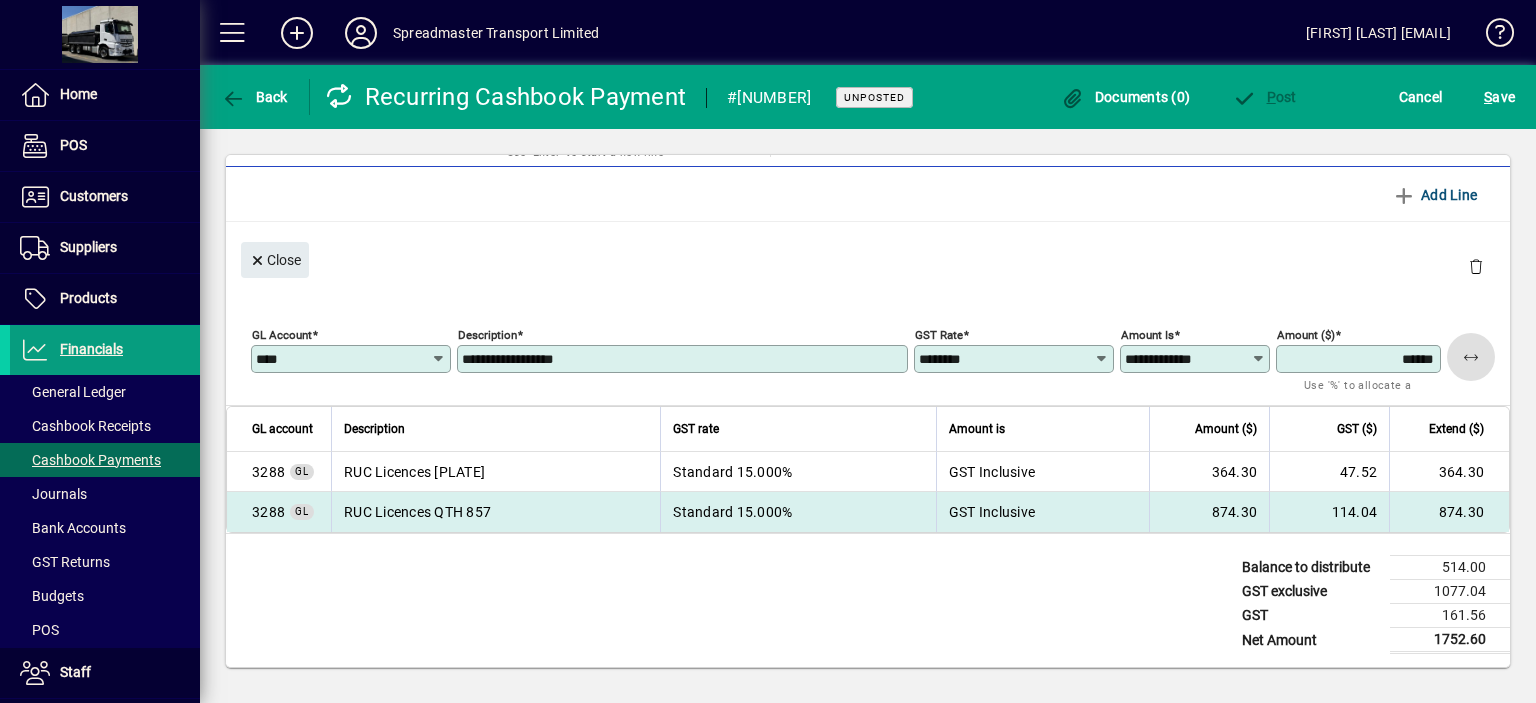 drag, startPoint x: 454, startPoint y: 504, endPoint x: 467, endPoint y: 504, distance: 13 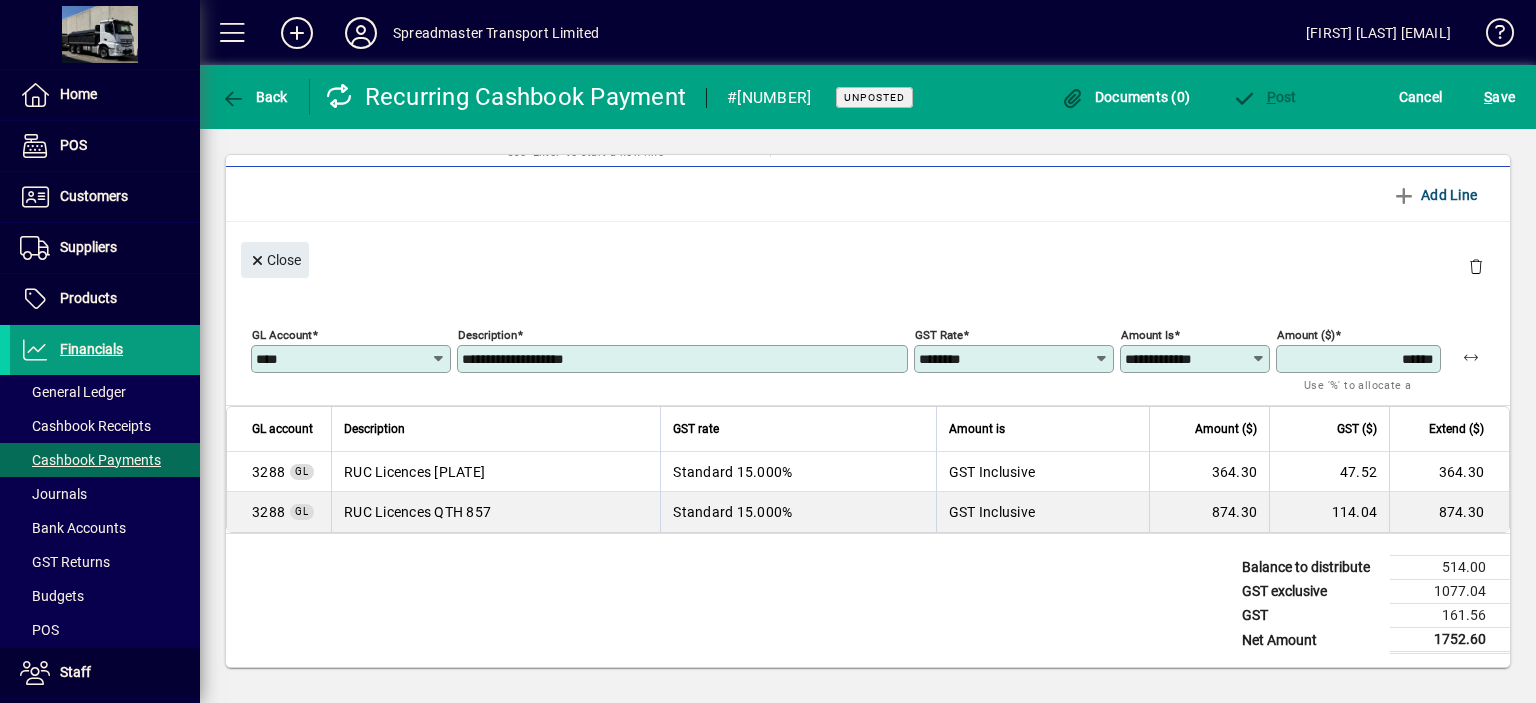 click on "**********" at bounding box center [684, 359] 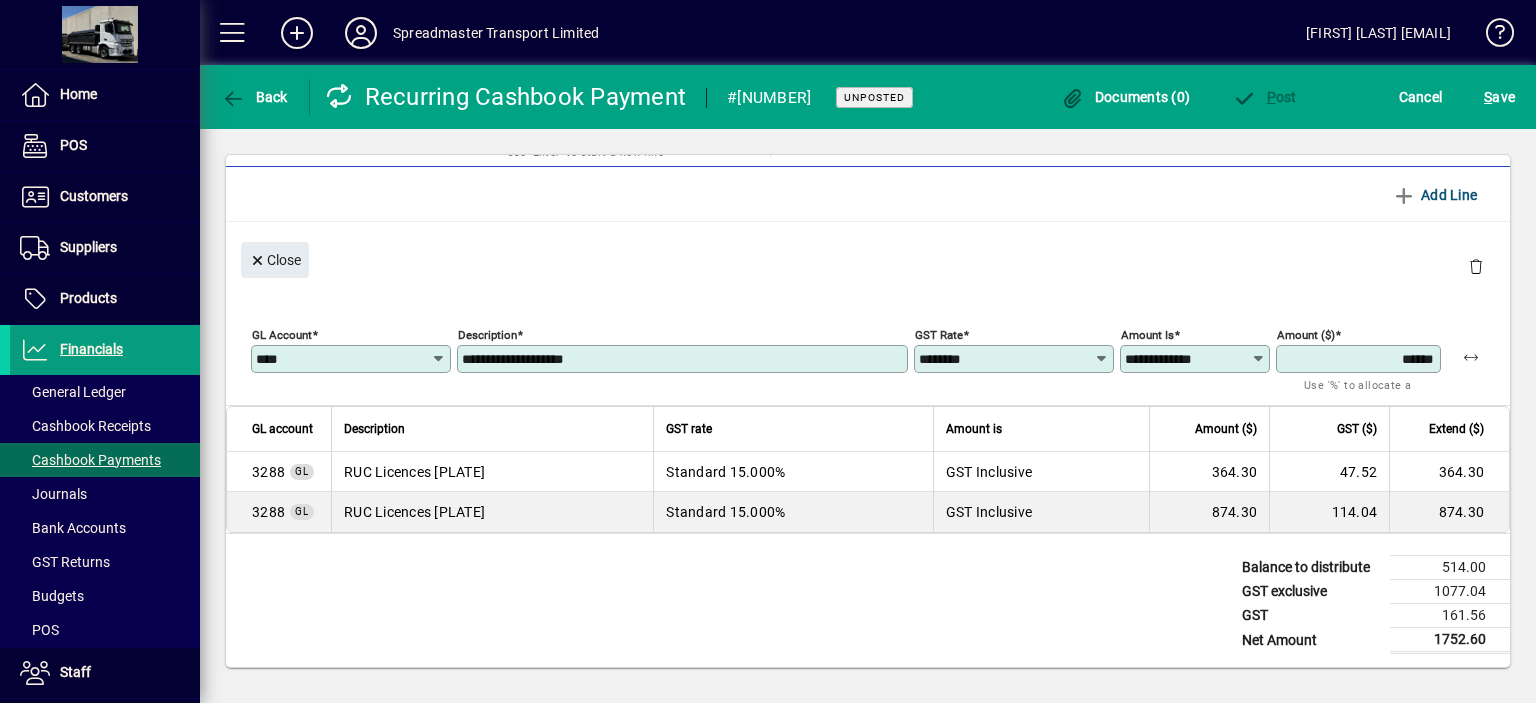 type on "**********" 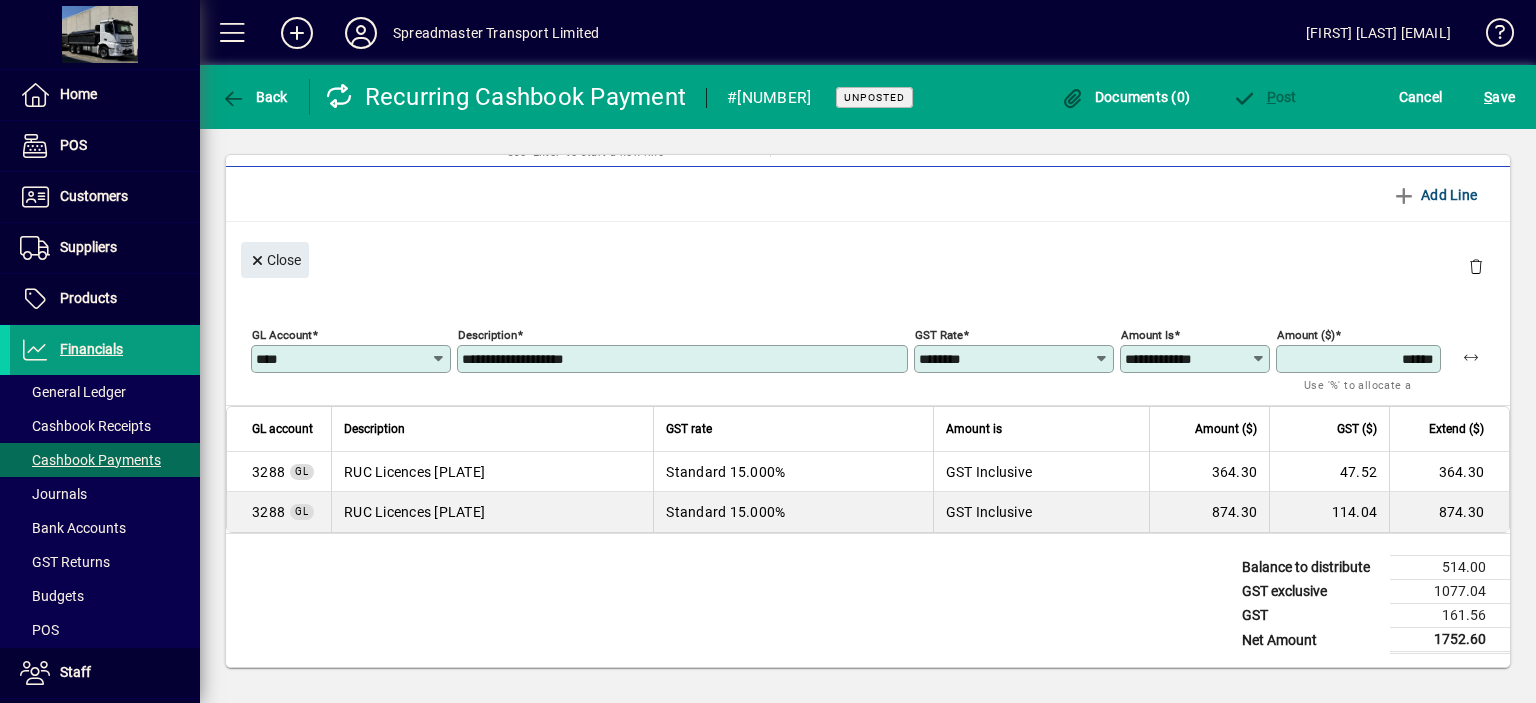 click on "******" at bounding box center (1360, 359) 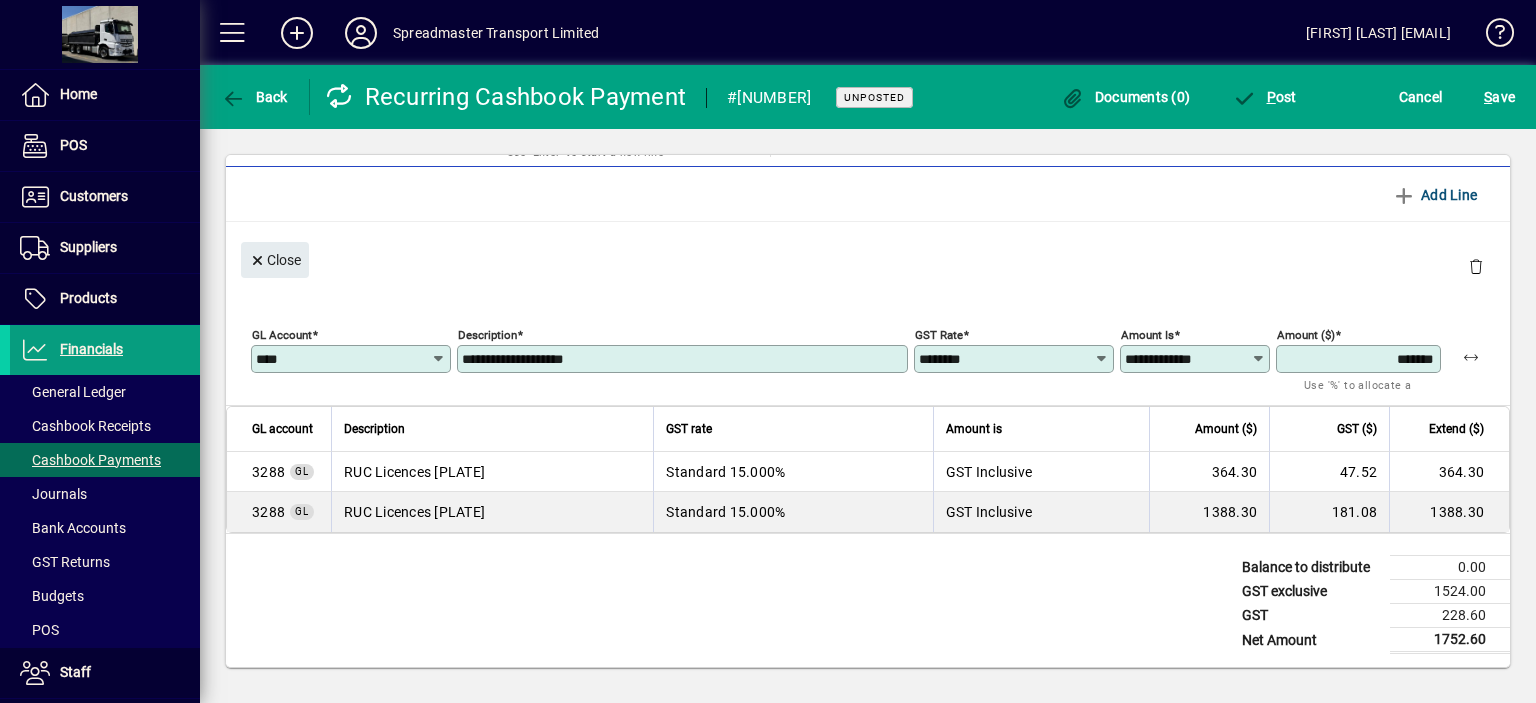 type on "*******" 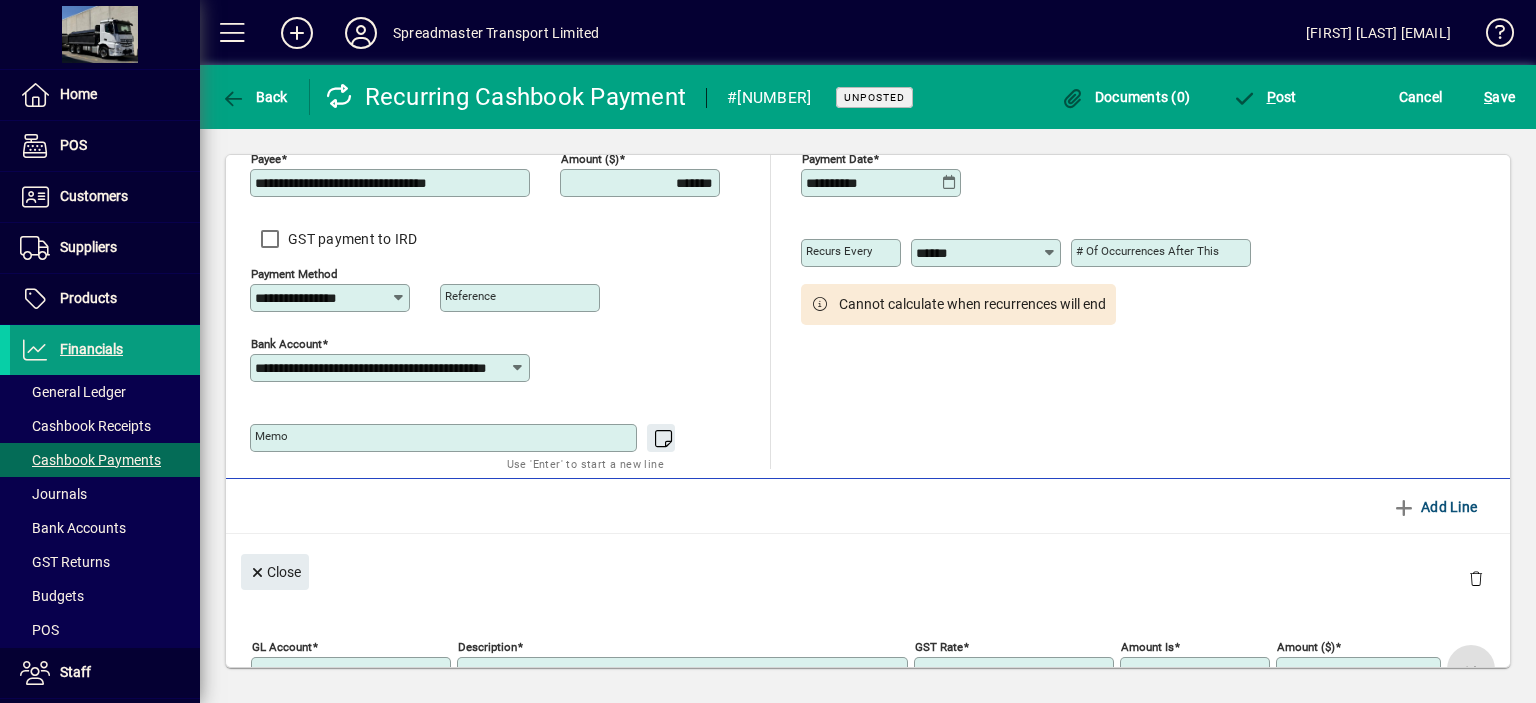 scroll, scrollTop: 0, scrollLeft: 0, axis: both 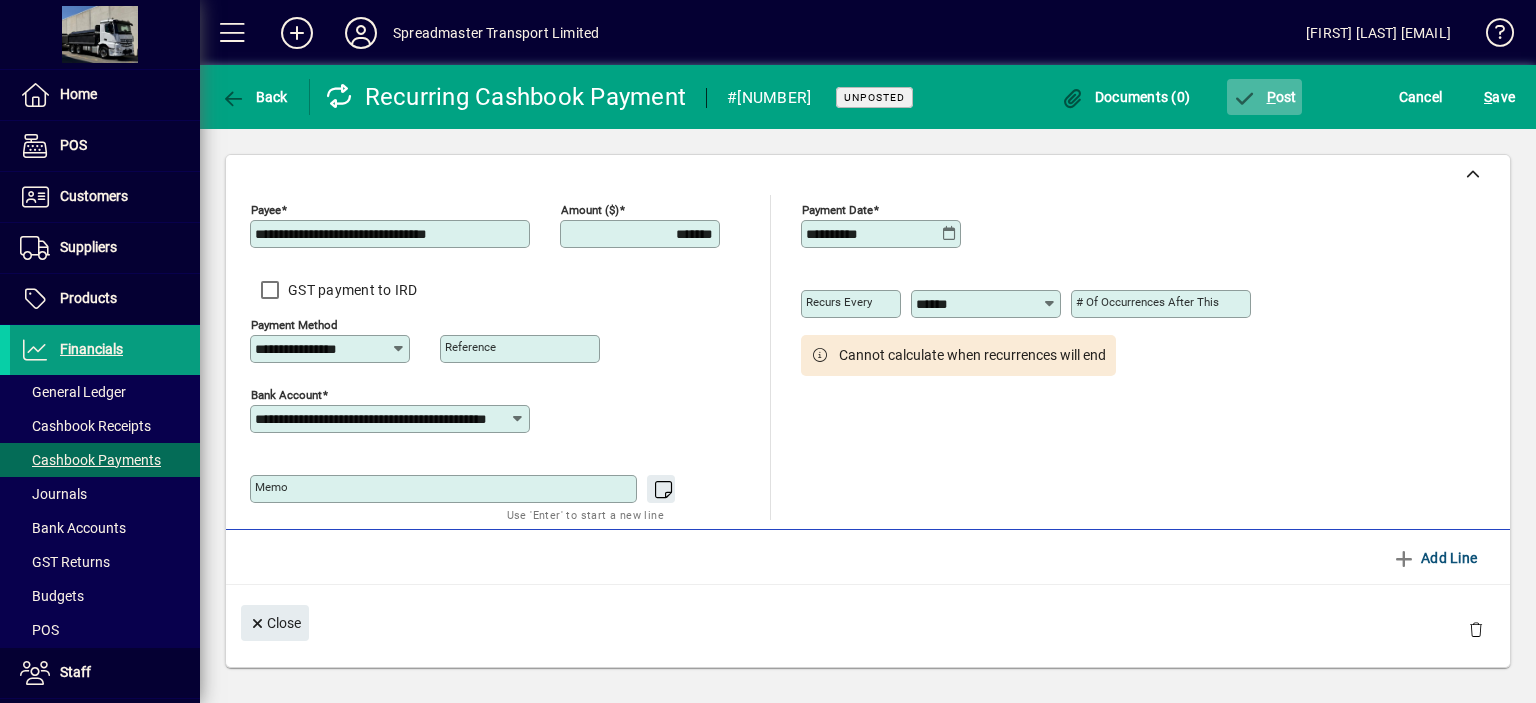 click on "P ost" 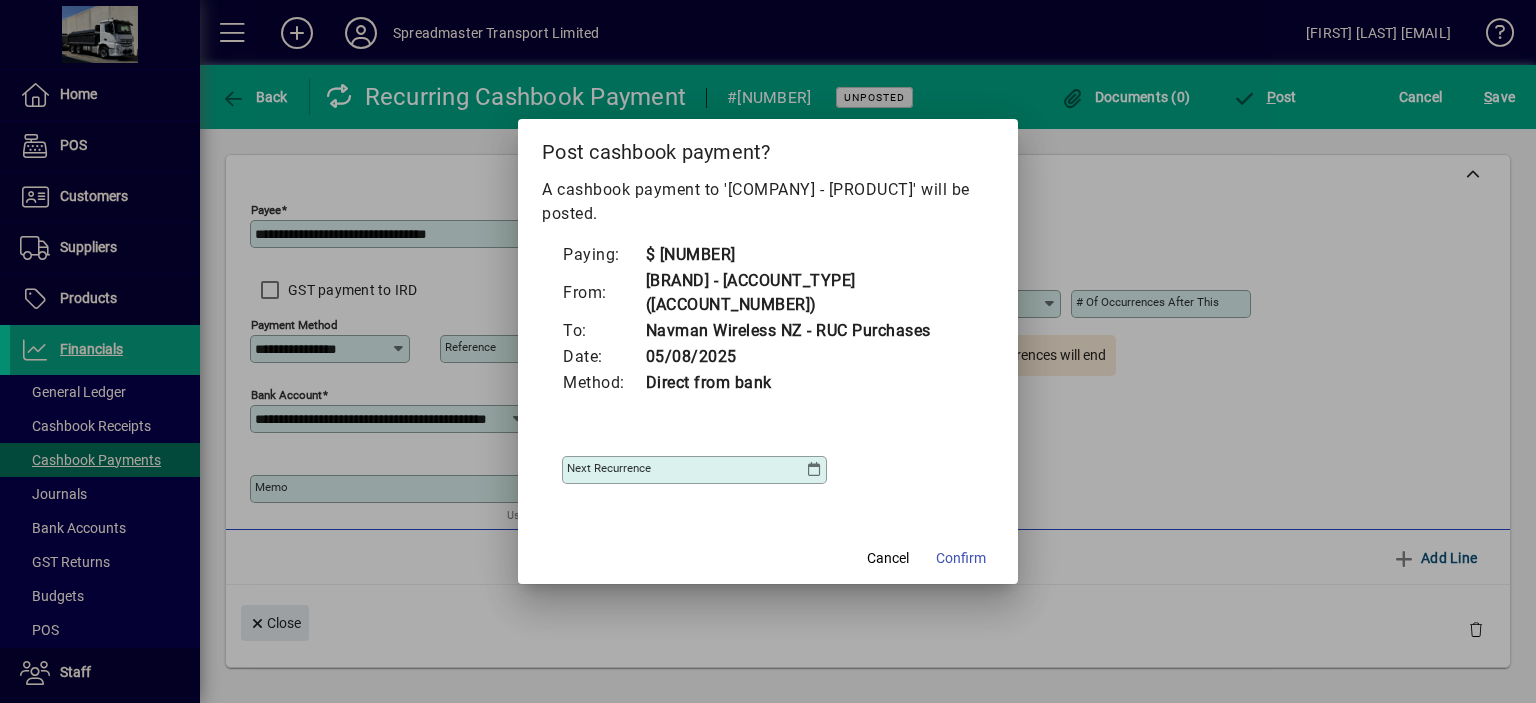 click at bounding box center [814, 470] 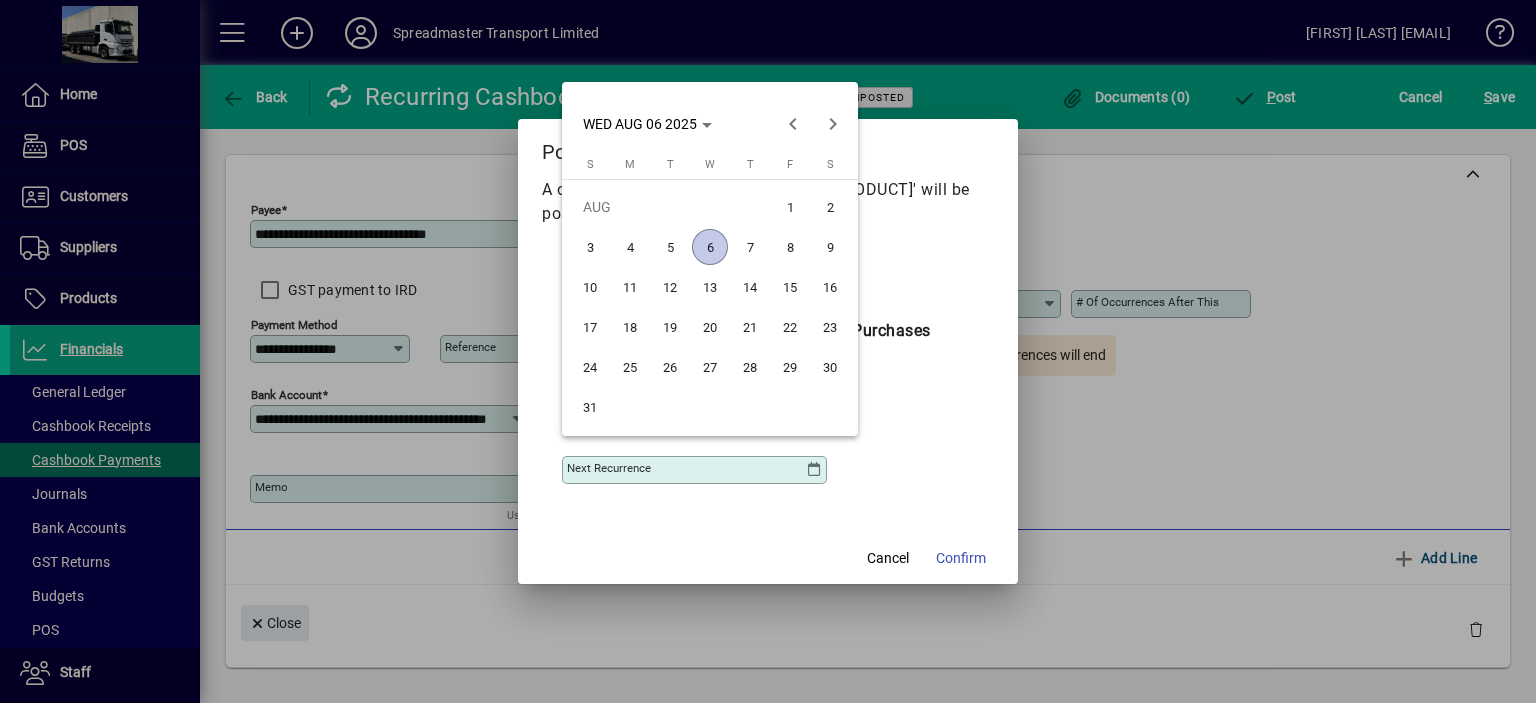 click on "6" at bounding box center (710, 247) 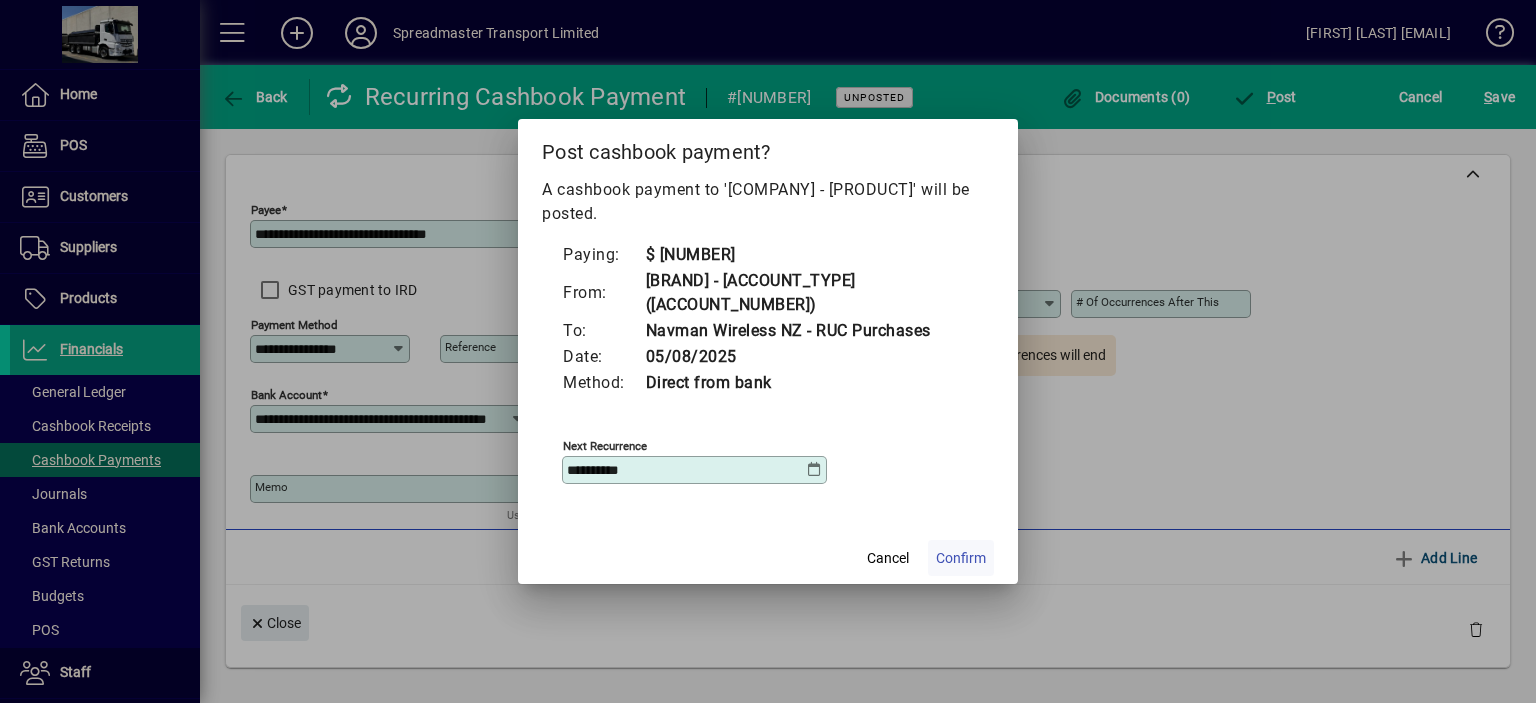 click on "Confirm" 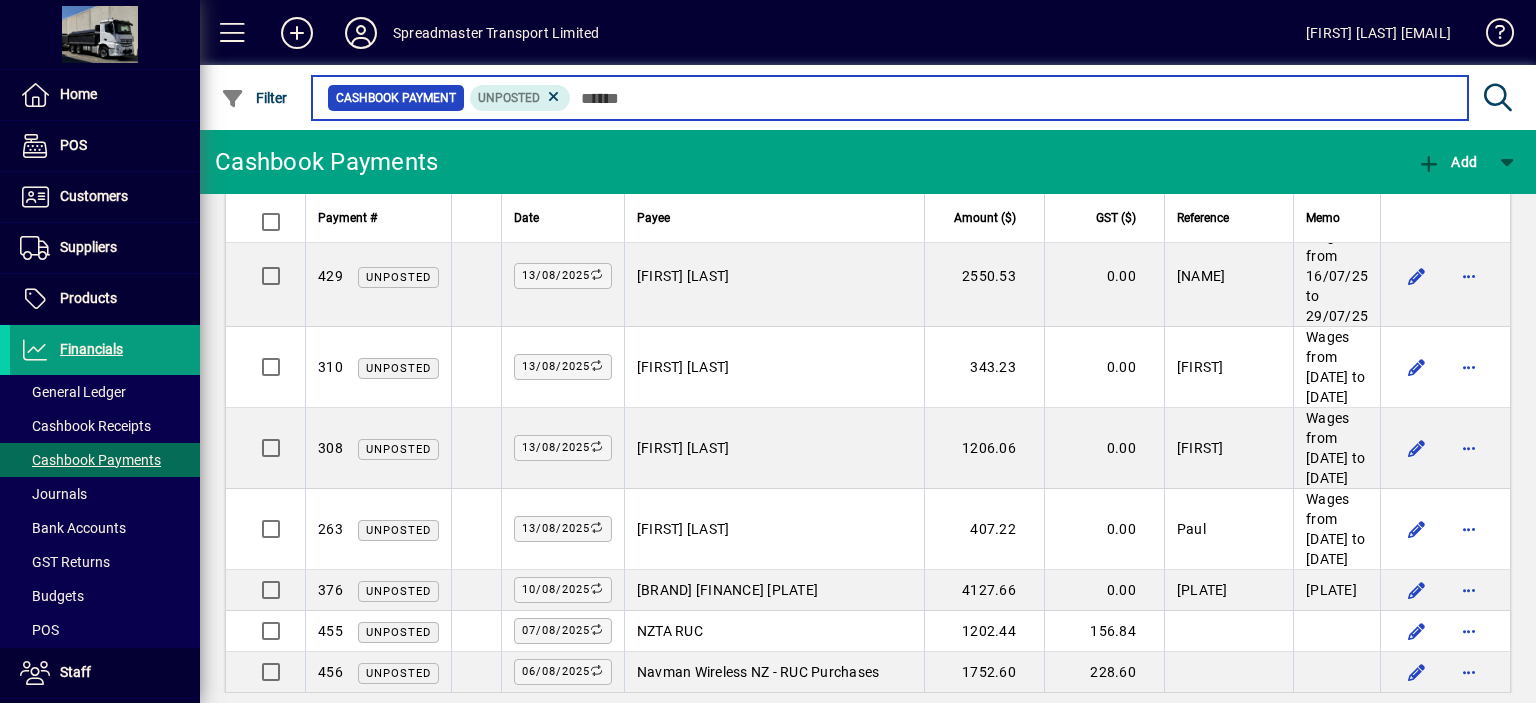 scroll, scrollTop: 2112, scrollLeft: 0, axis: vertical 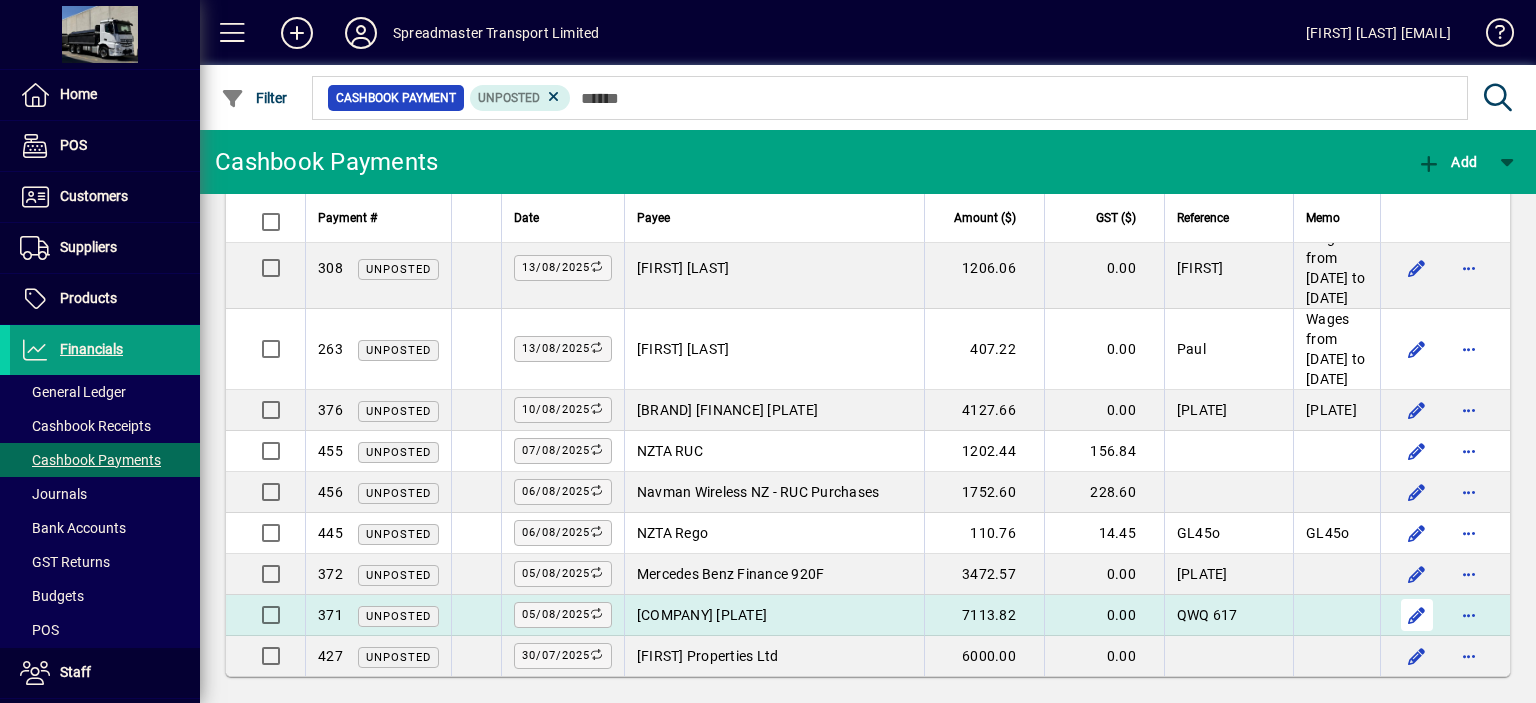 click at bounding box center (1417, 615) 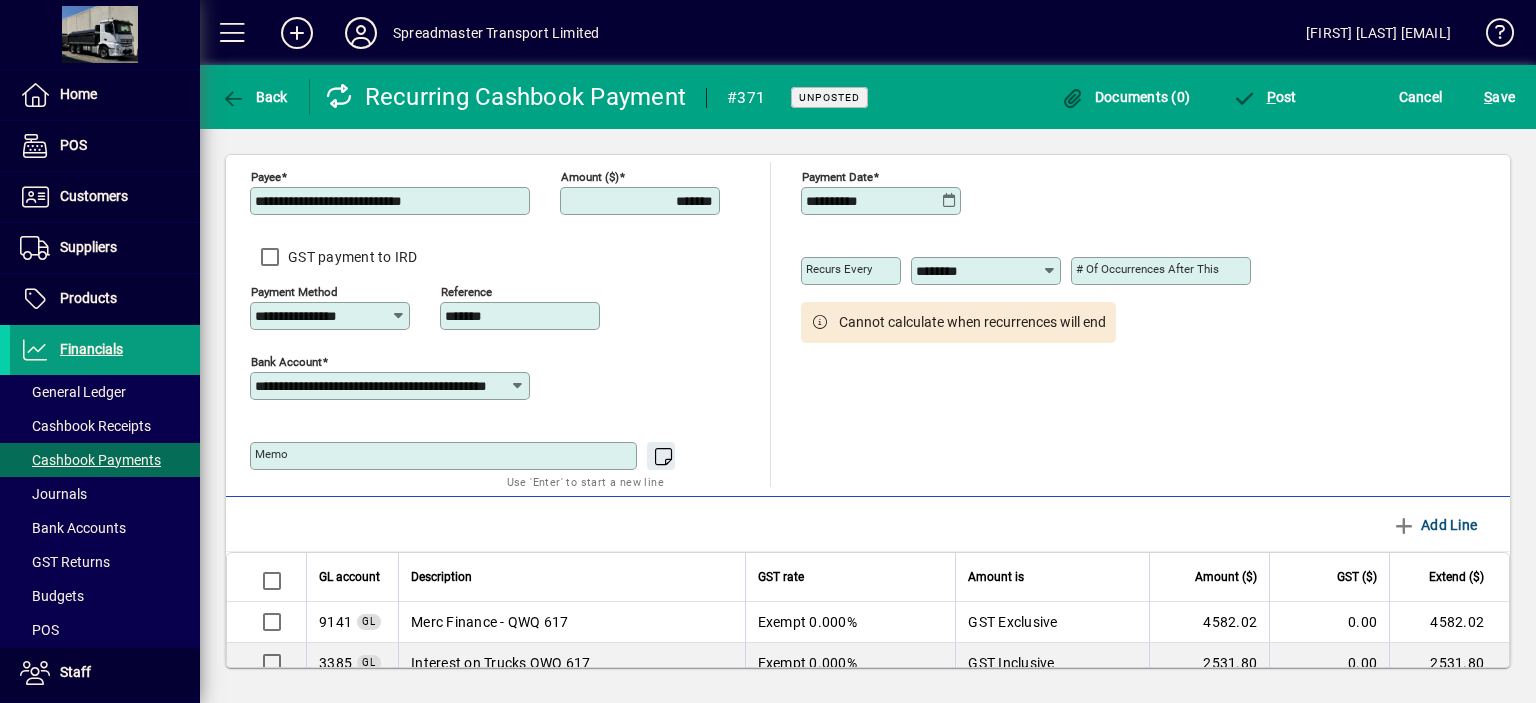 scroll, scrollTop: 0, scrollLeft: 0, axis: both 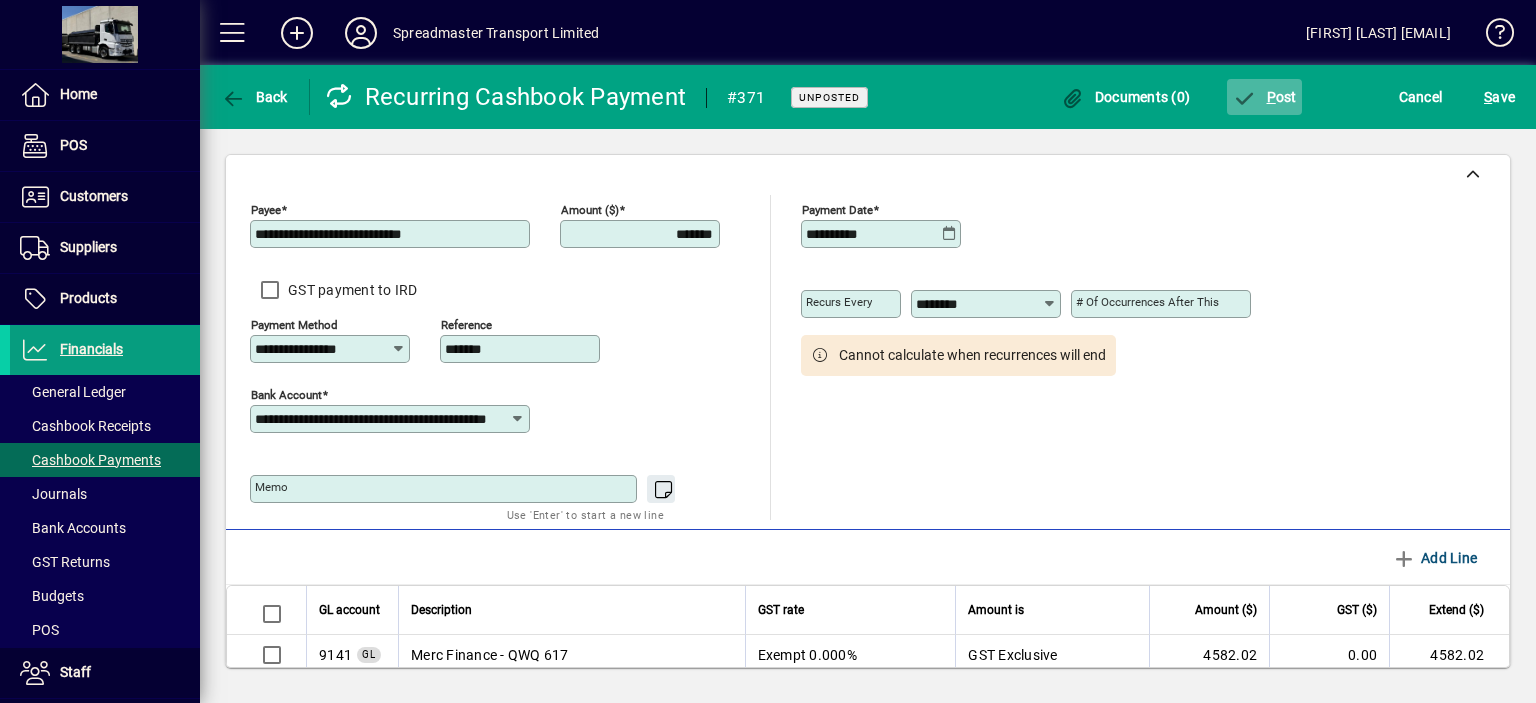 click on "P ost" 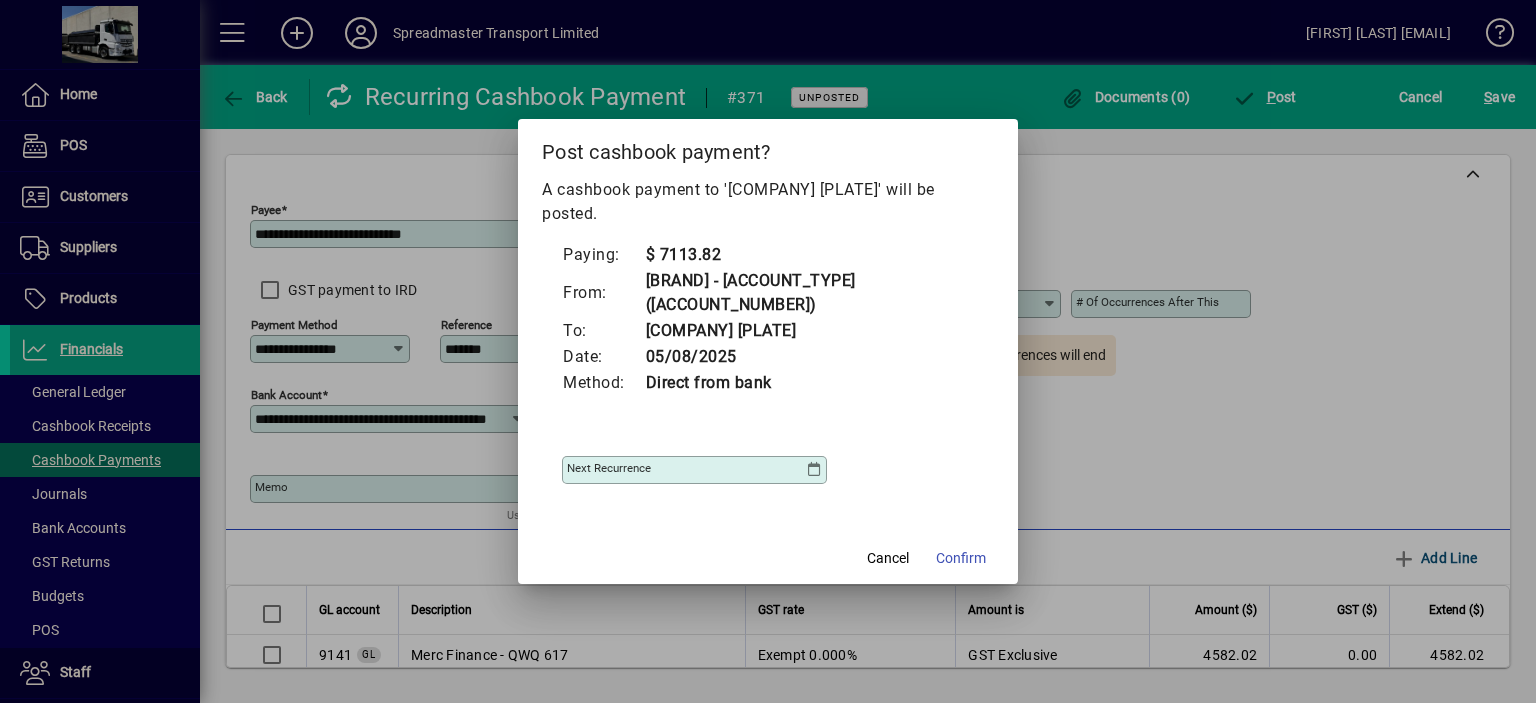 click at bounding box center (814, 470) 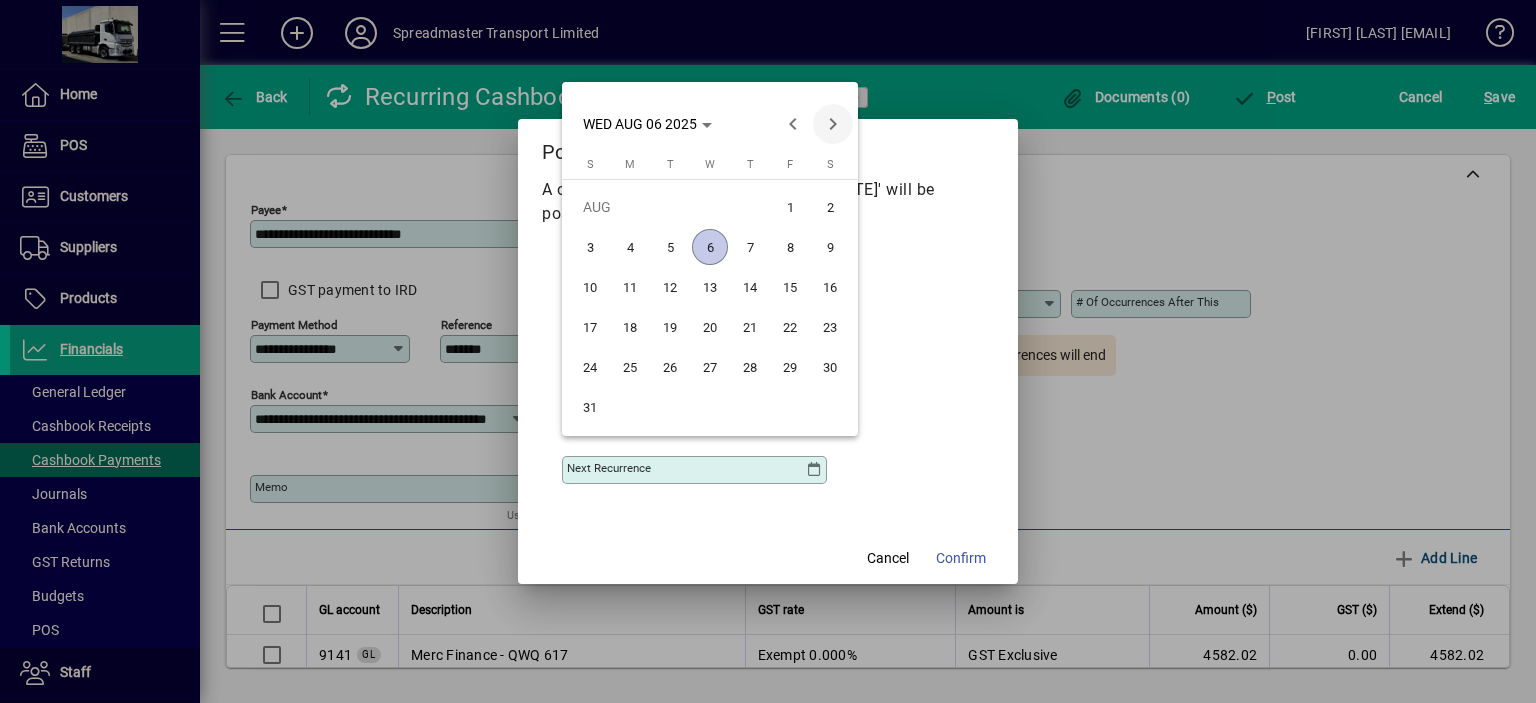 click at bounding box center (833, 124) 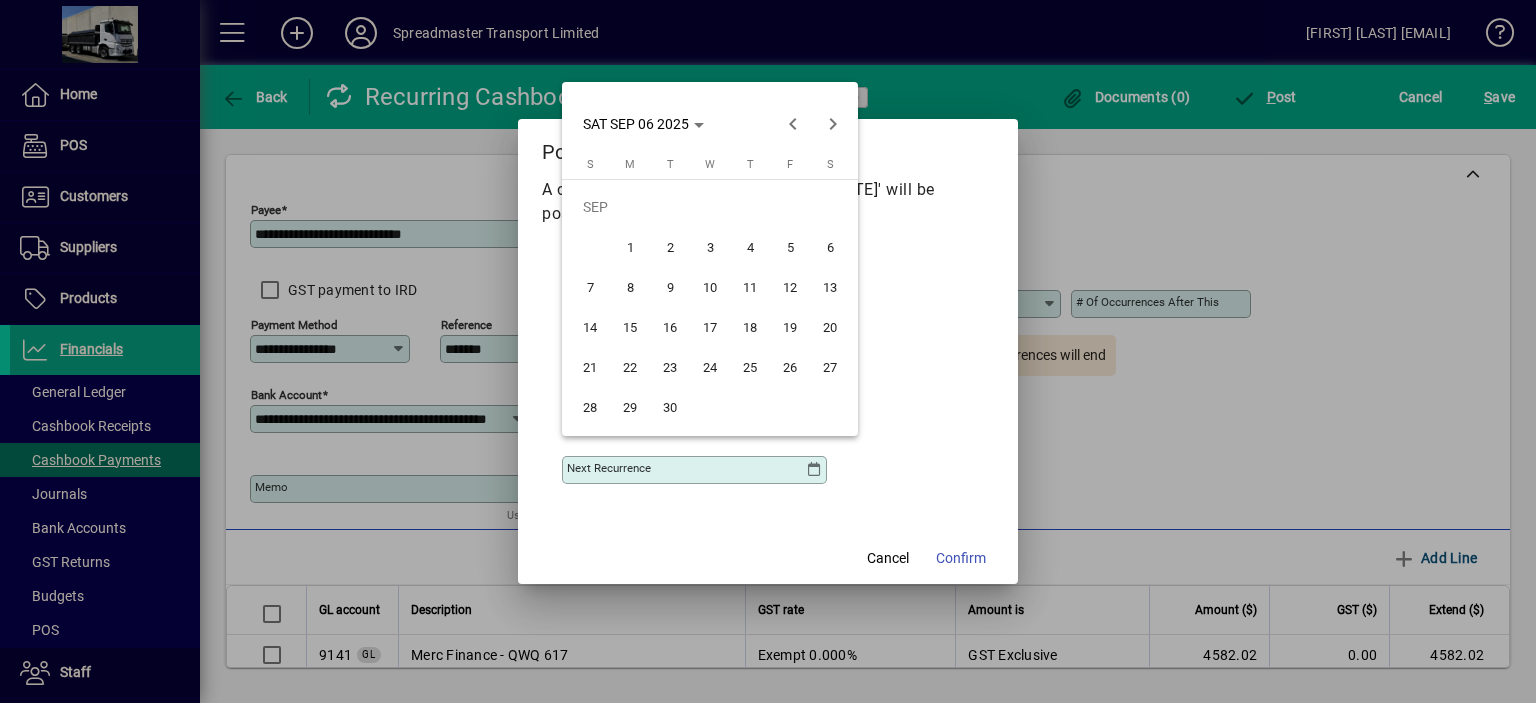 click on "5" at bounding box center (790, 247) 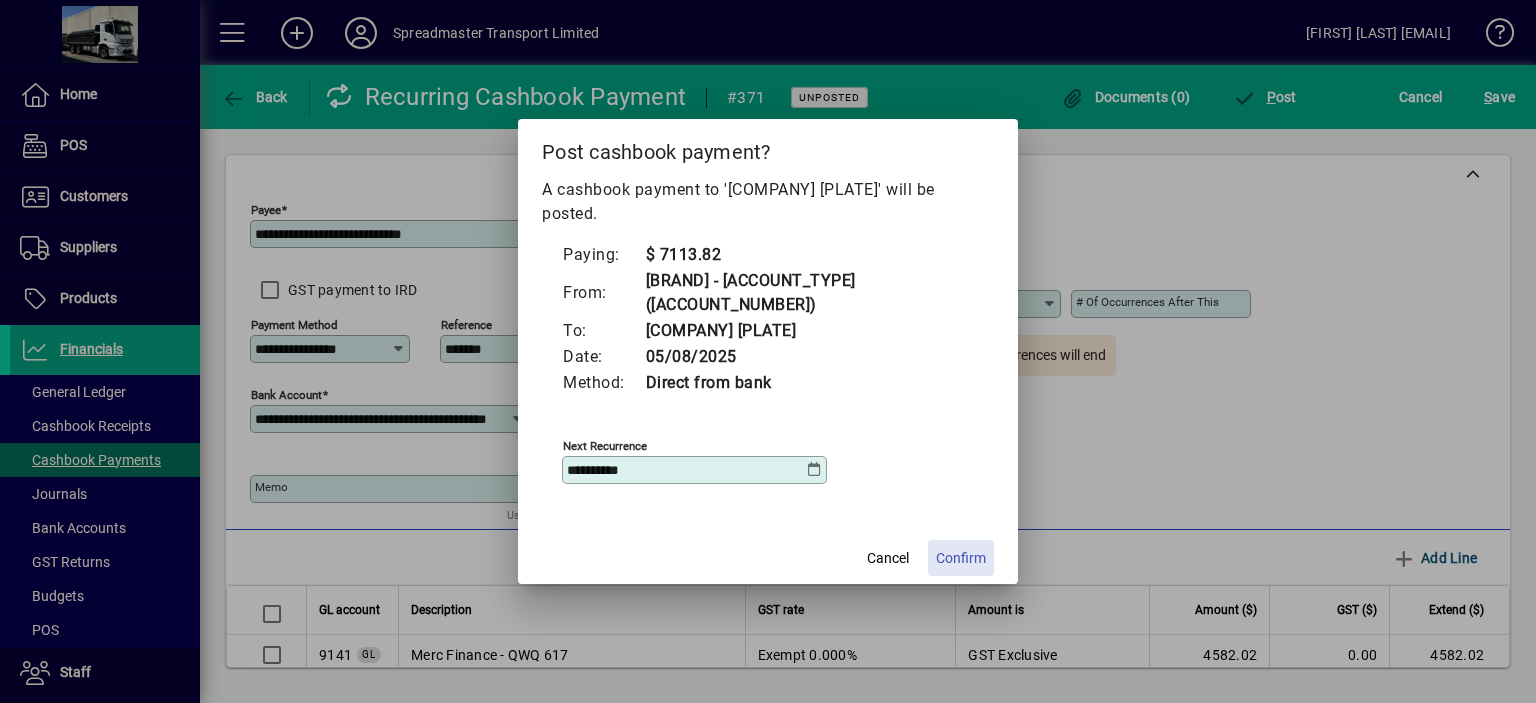 click on "Confirm" 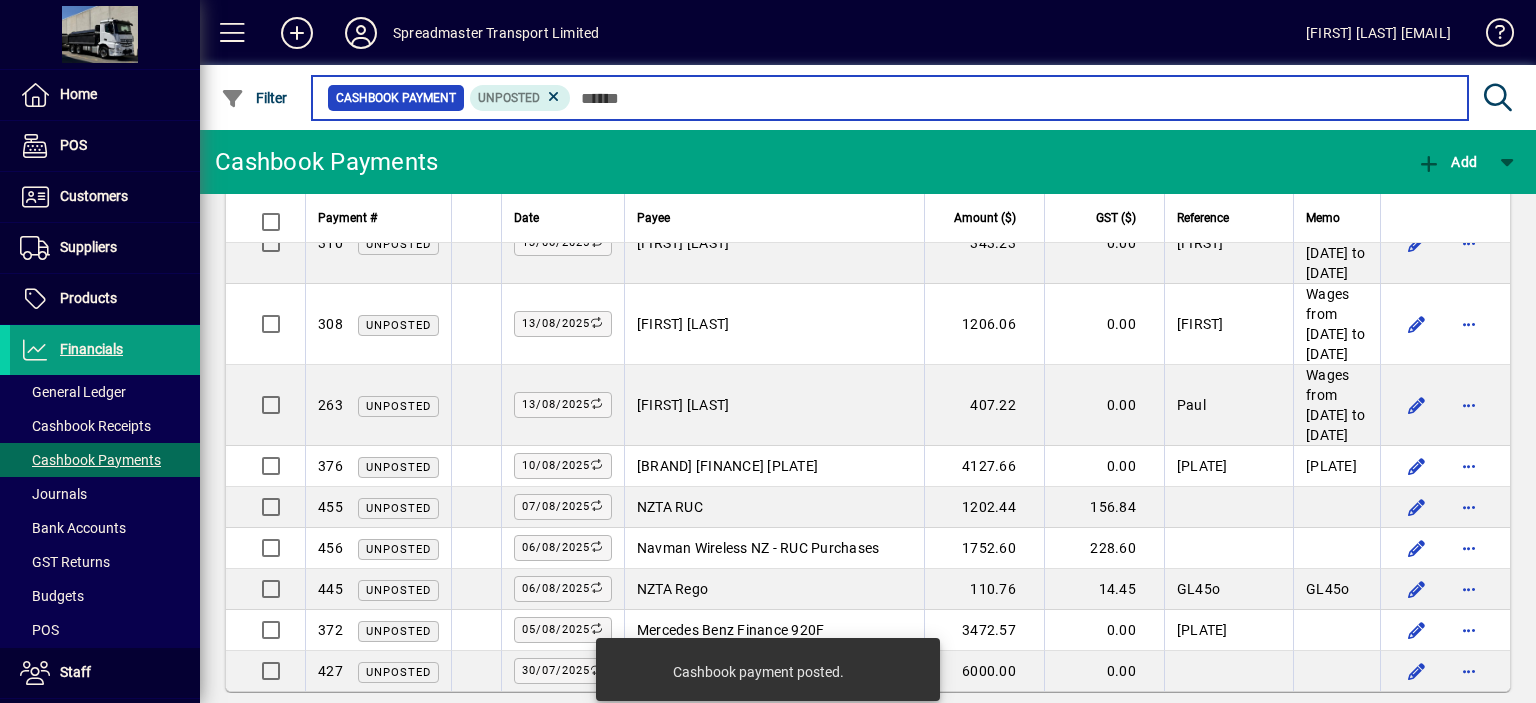 scroll, scrollTop: 2112, scrollLeft: 0, axis: vertical 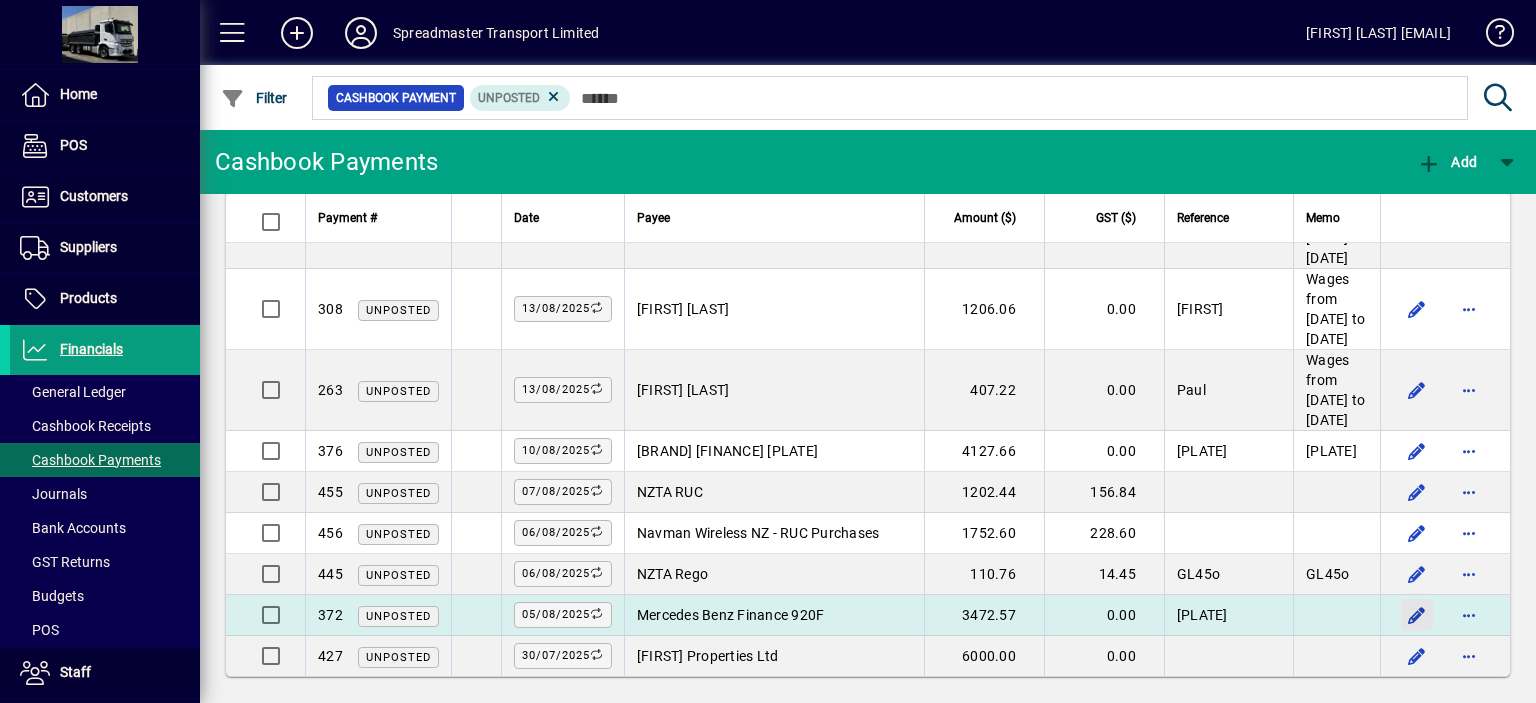 click at bounding box center [1417, 615] 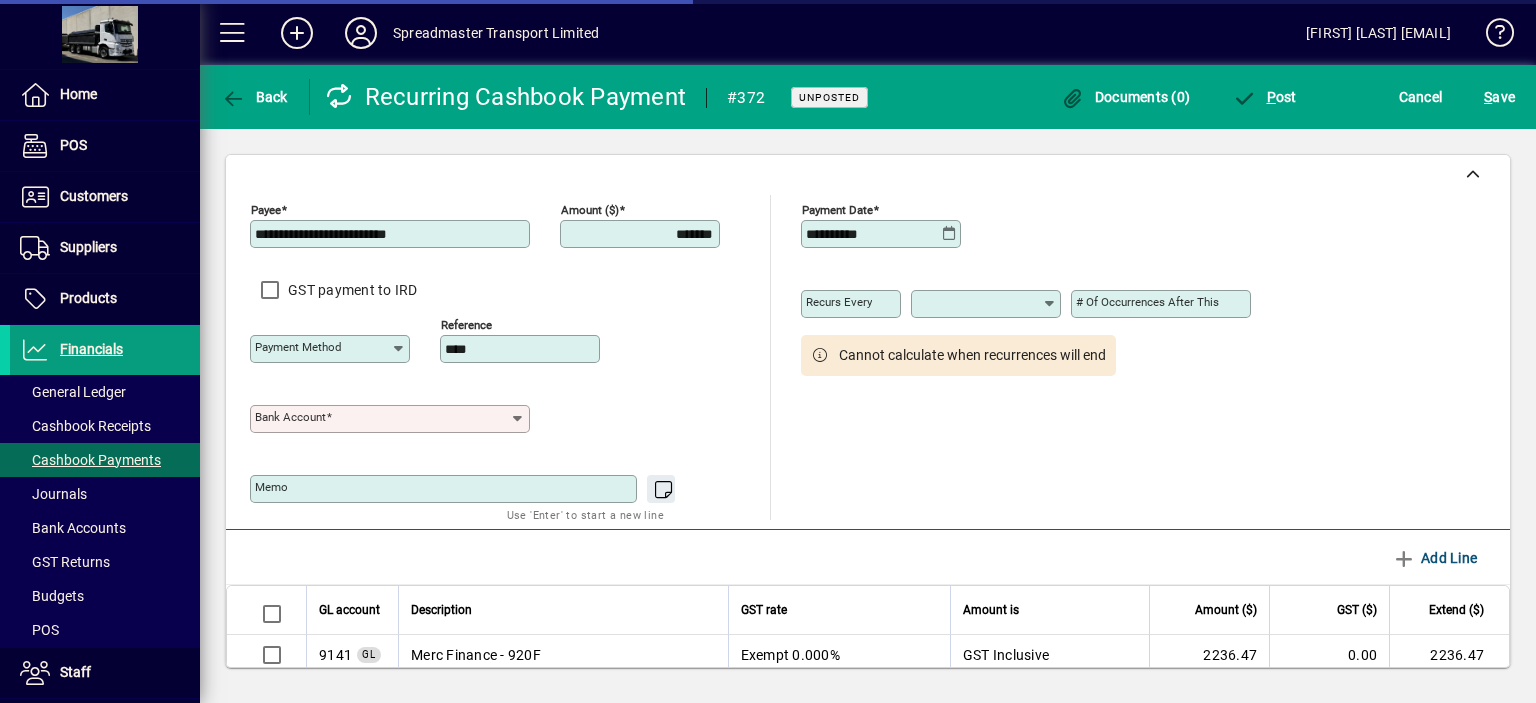 type on "**********" 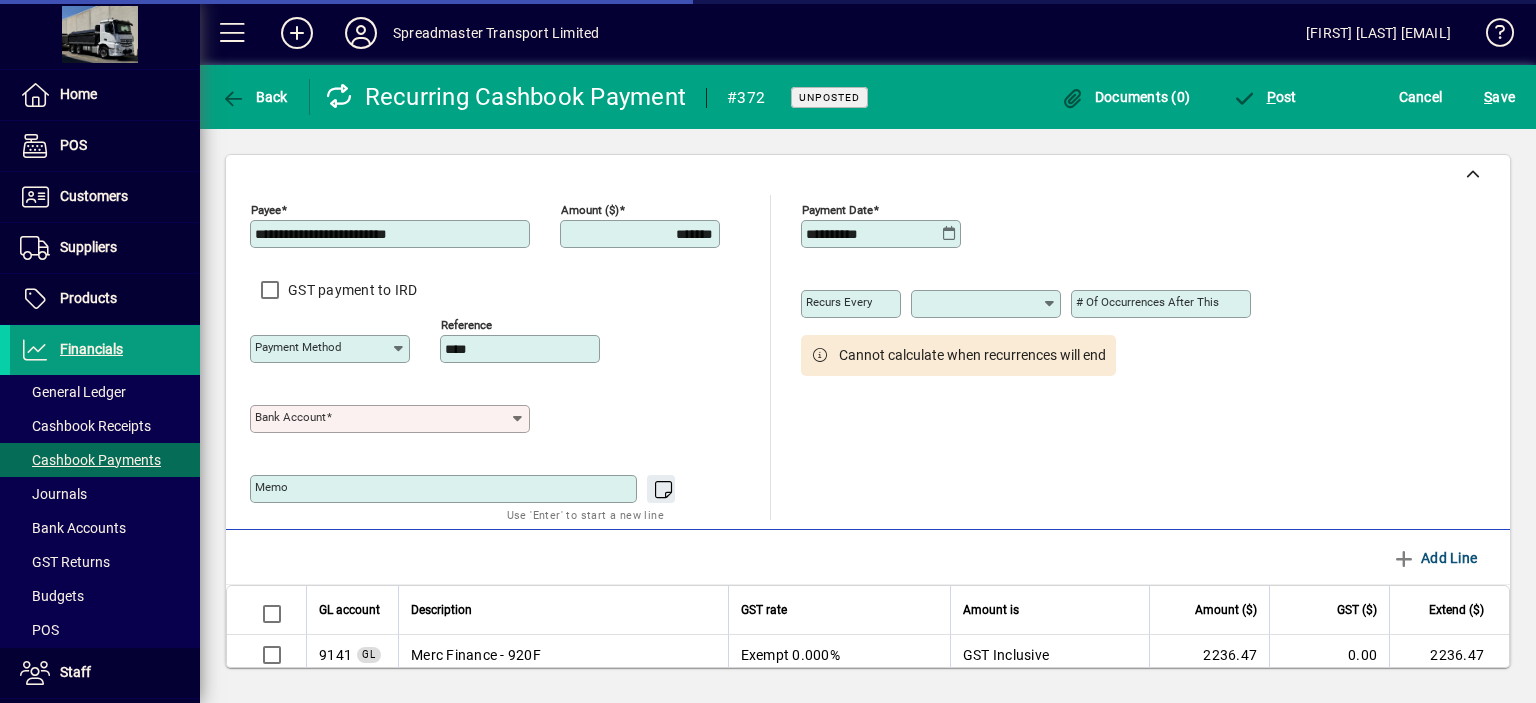 type on "**********" 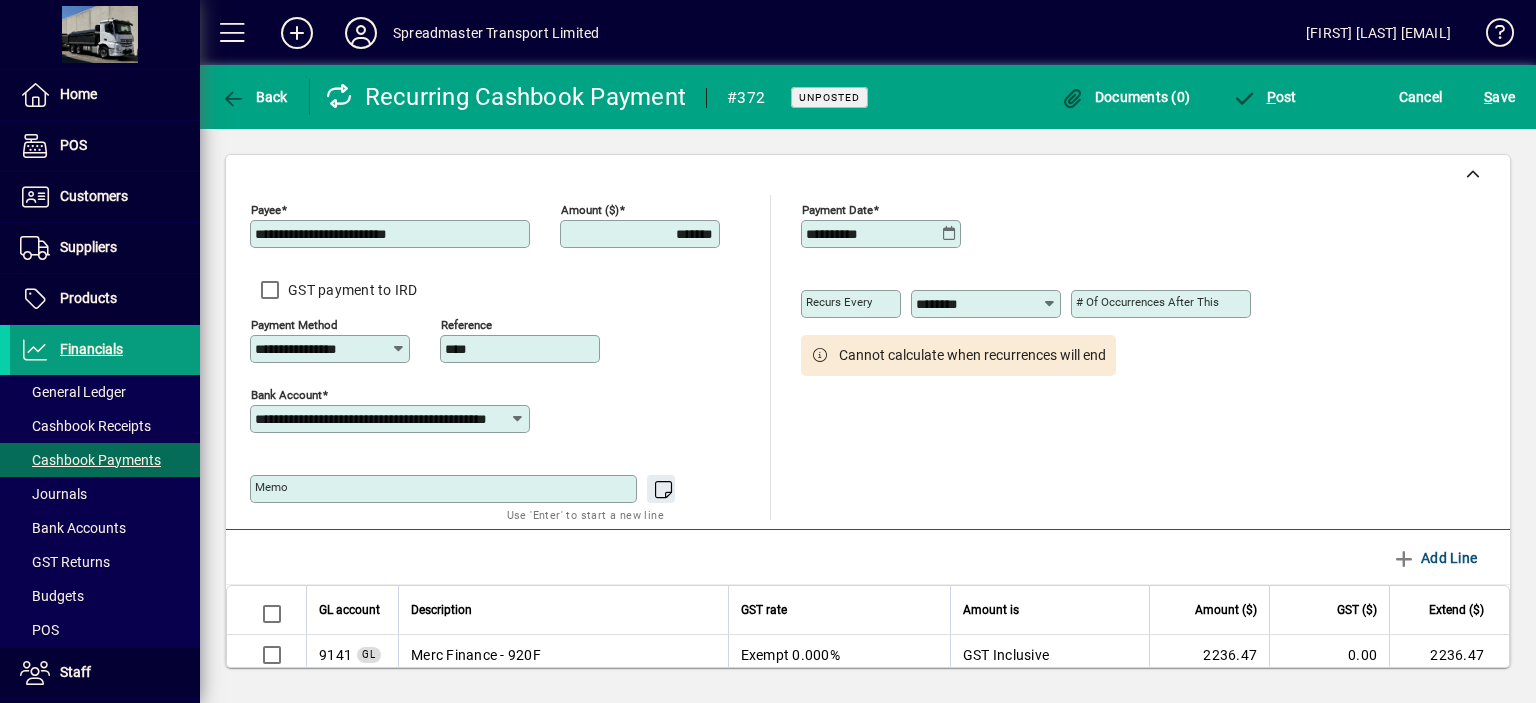 click on "****" at bounding box center (522, 349) 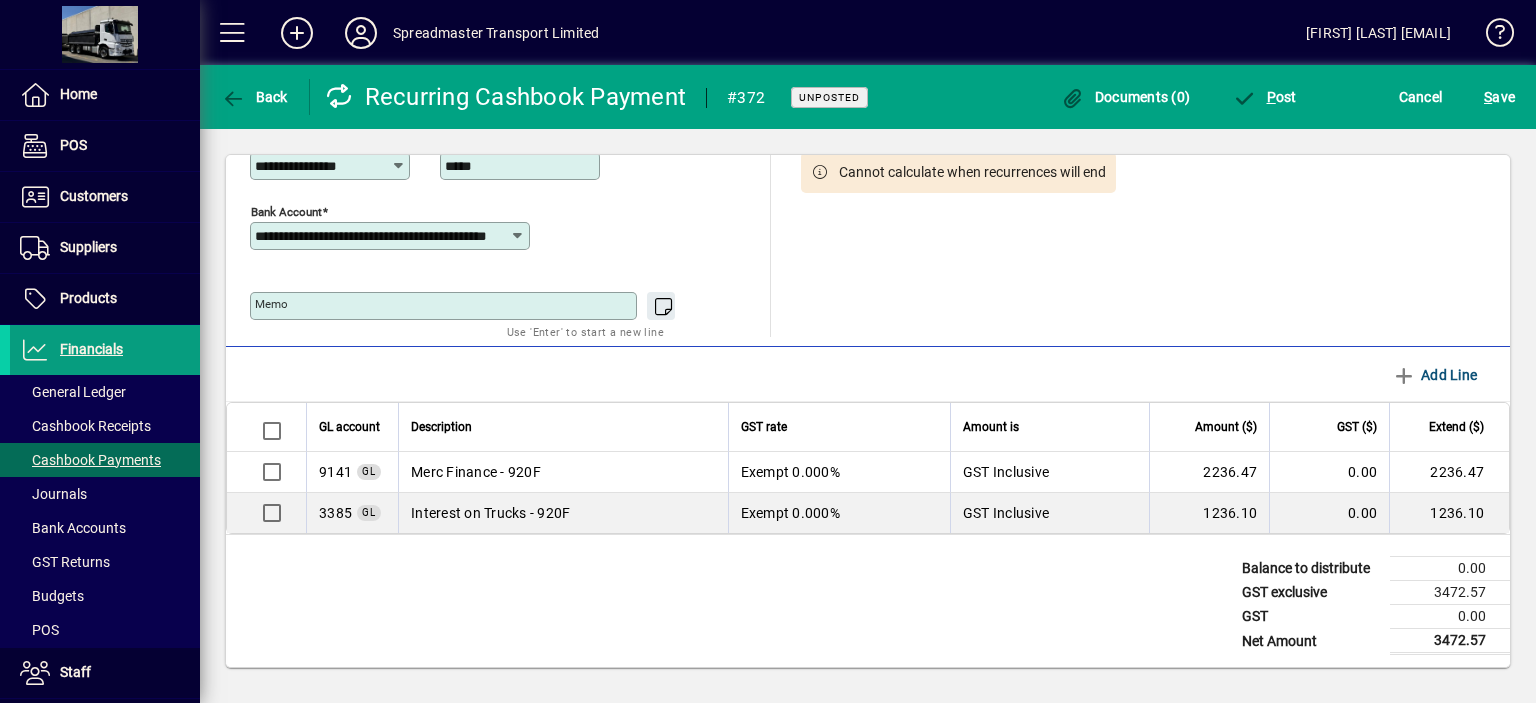 scroll, scrollTop: 184, scrollLeft: 0, axis: vertical 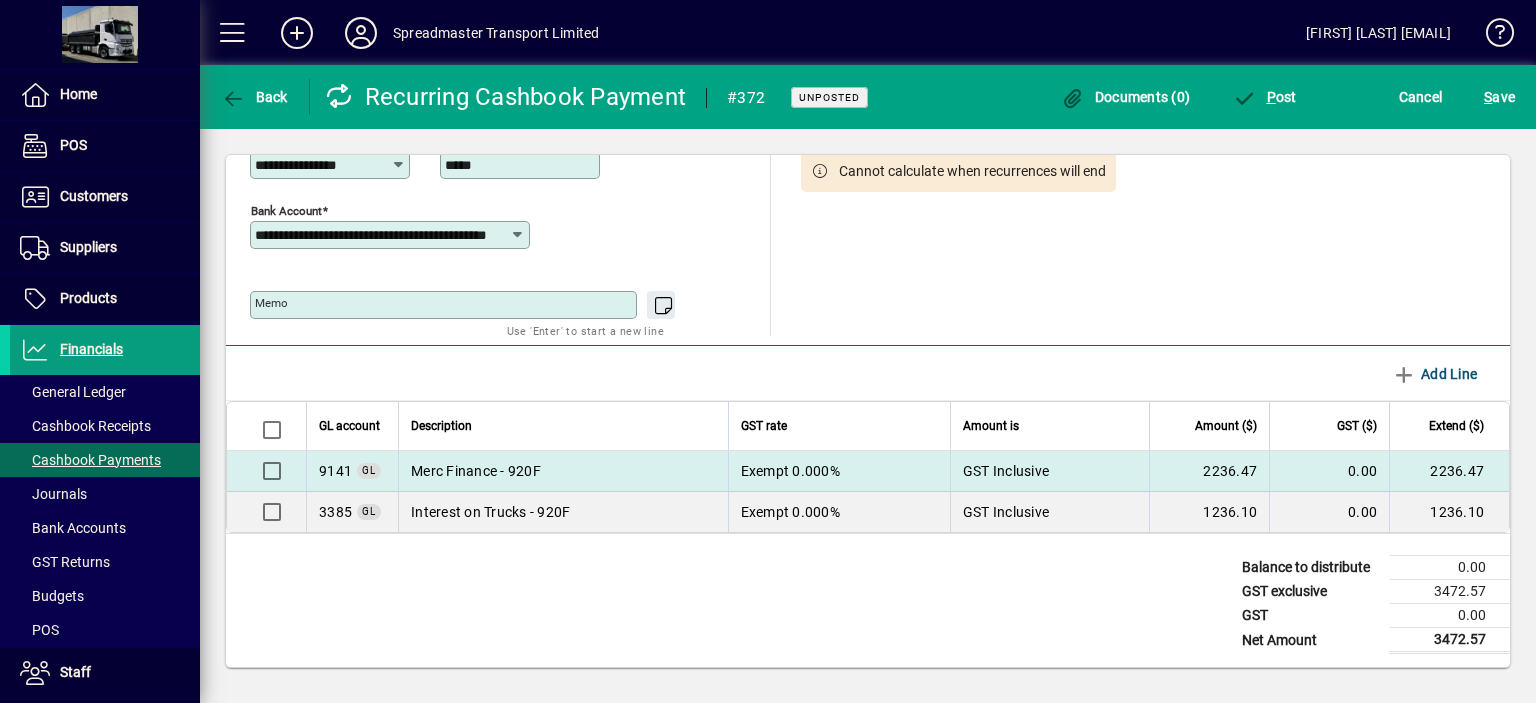 type on "*****" 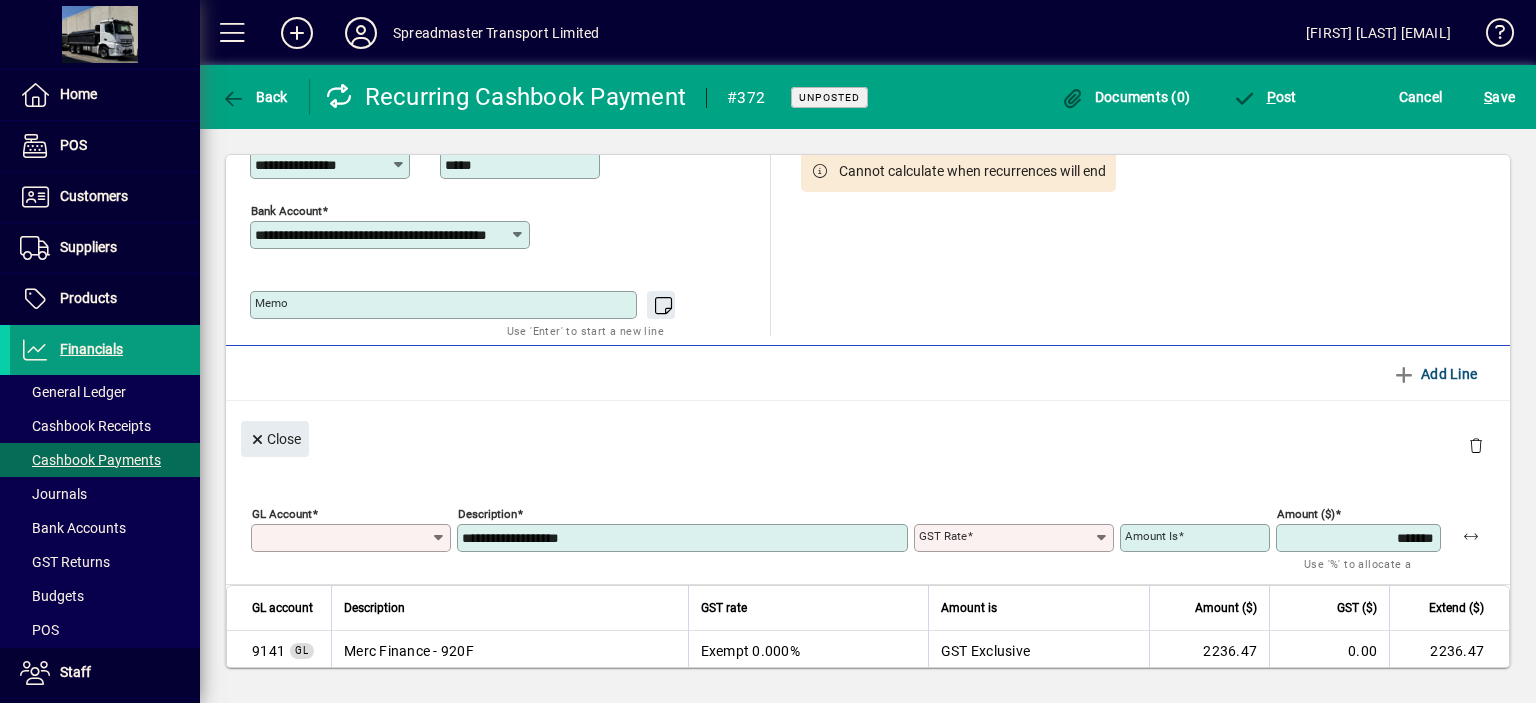 type on "****" 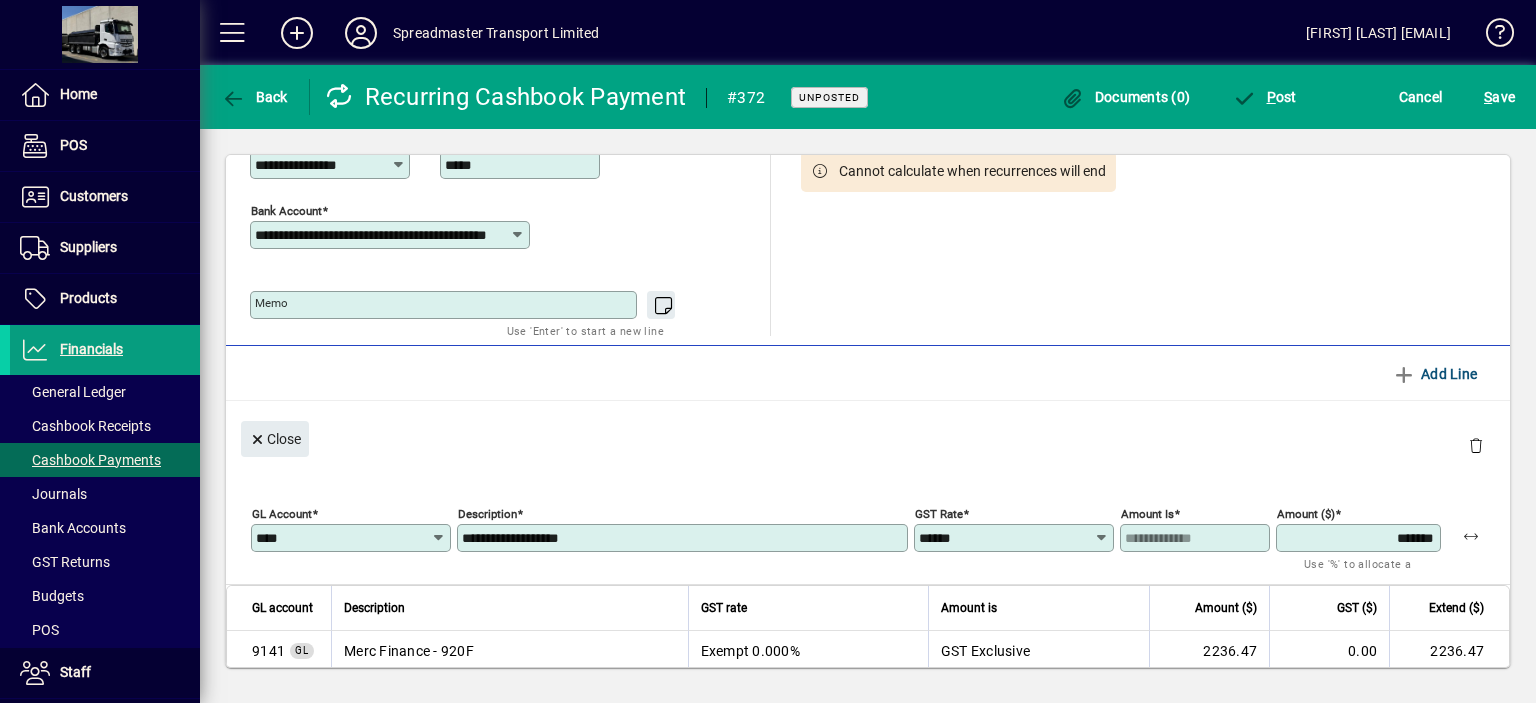 click on "**********" at bounding box center [684, 538] 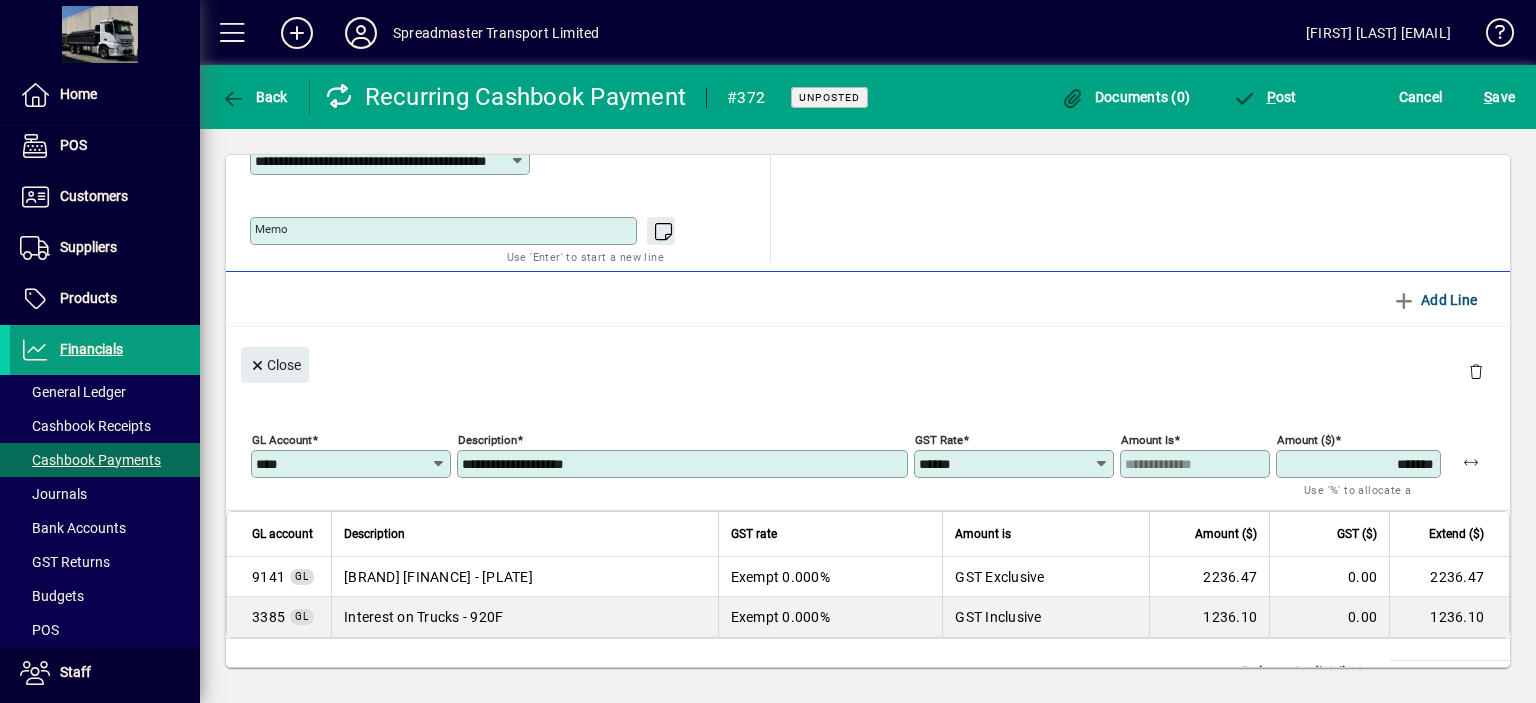 scroll, scrollTop: 363, scrollLeft: 0, axis: vertical 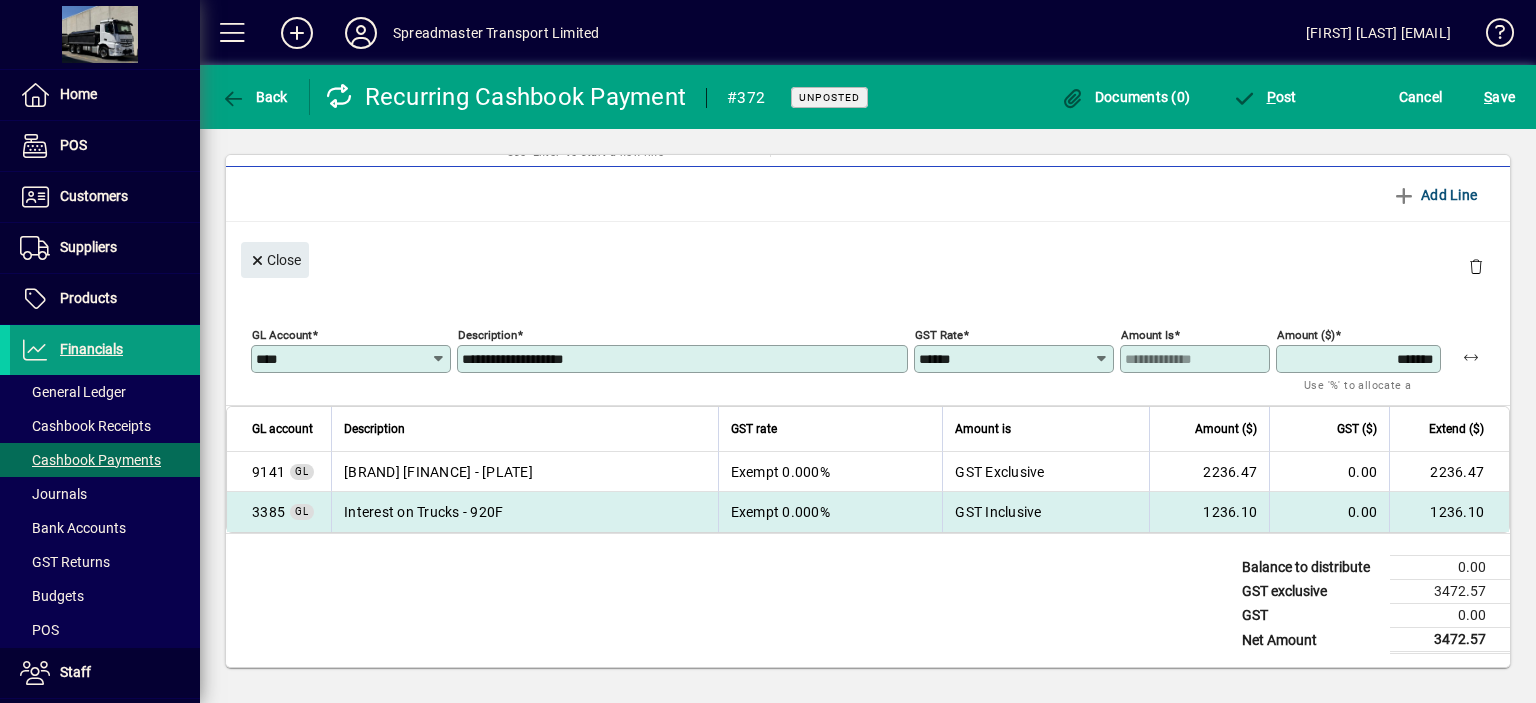 click on "Interest on Trucks - 920F" at bounding box center [524, 512] 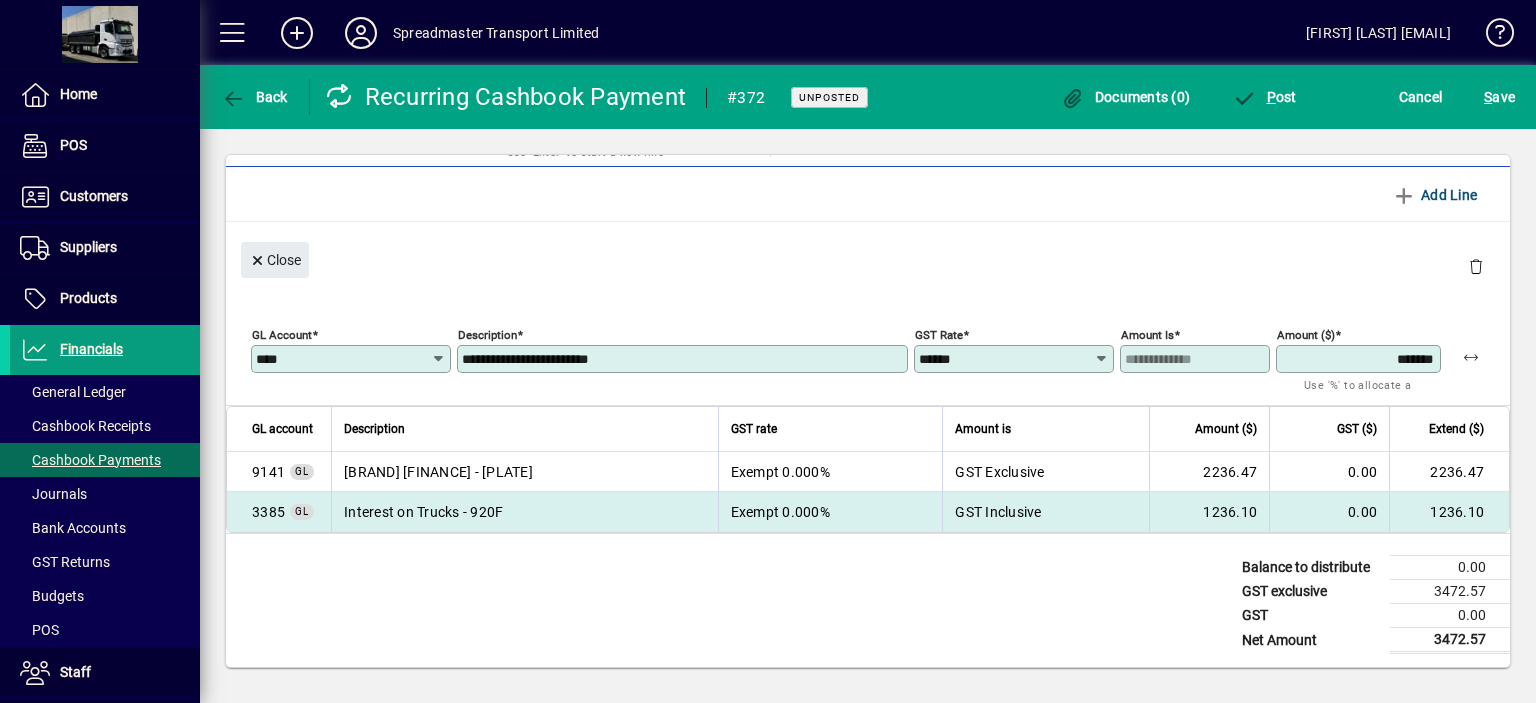 type on "****" 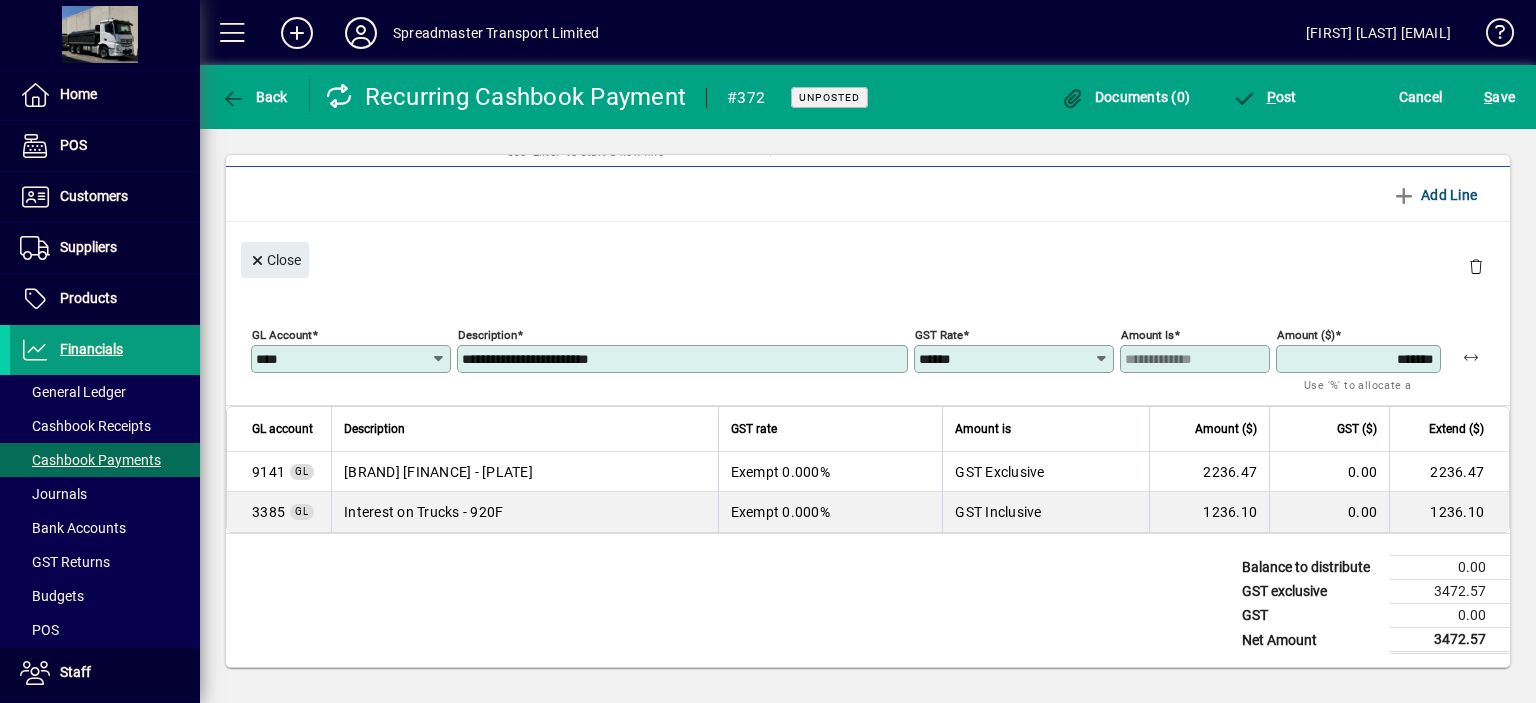 click on "**********" at bounding box center (684, 359) 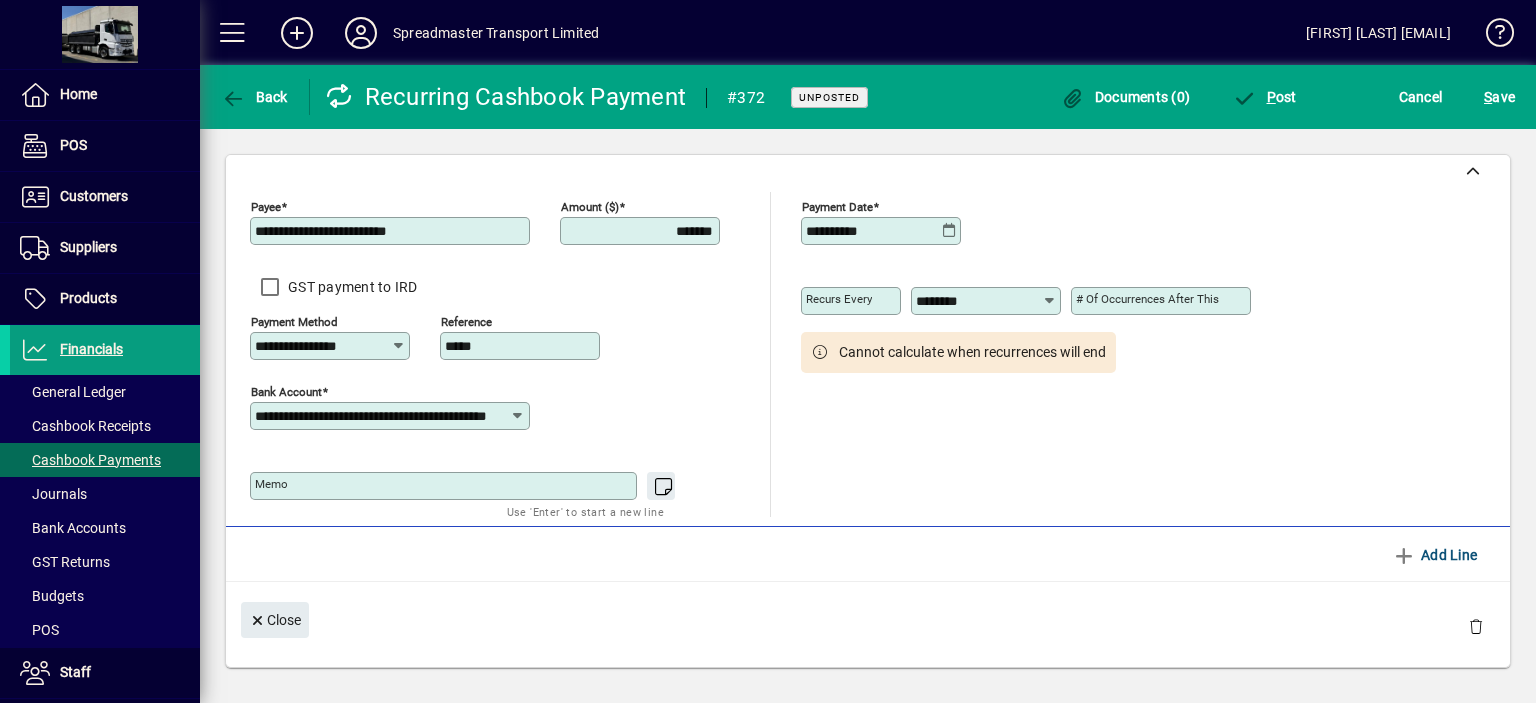 scroll, scrollTop: 0, scrollLeft: 0, axis: both 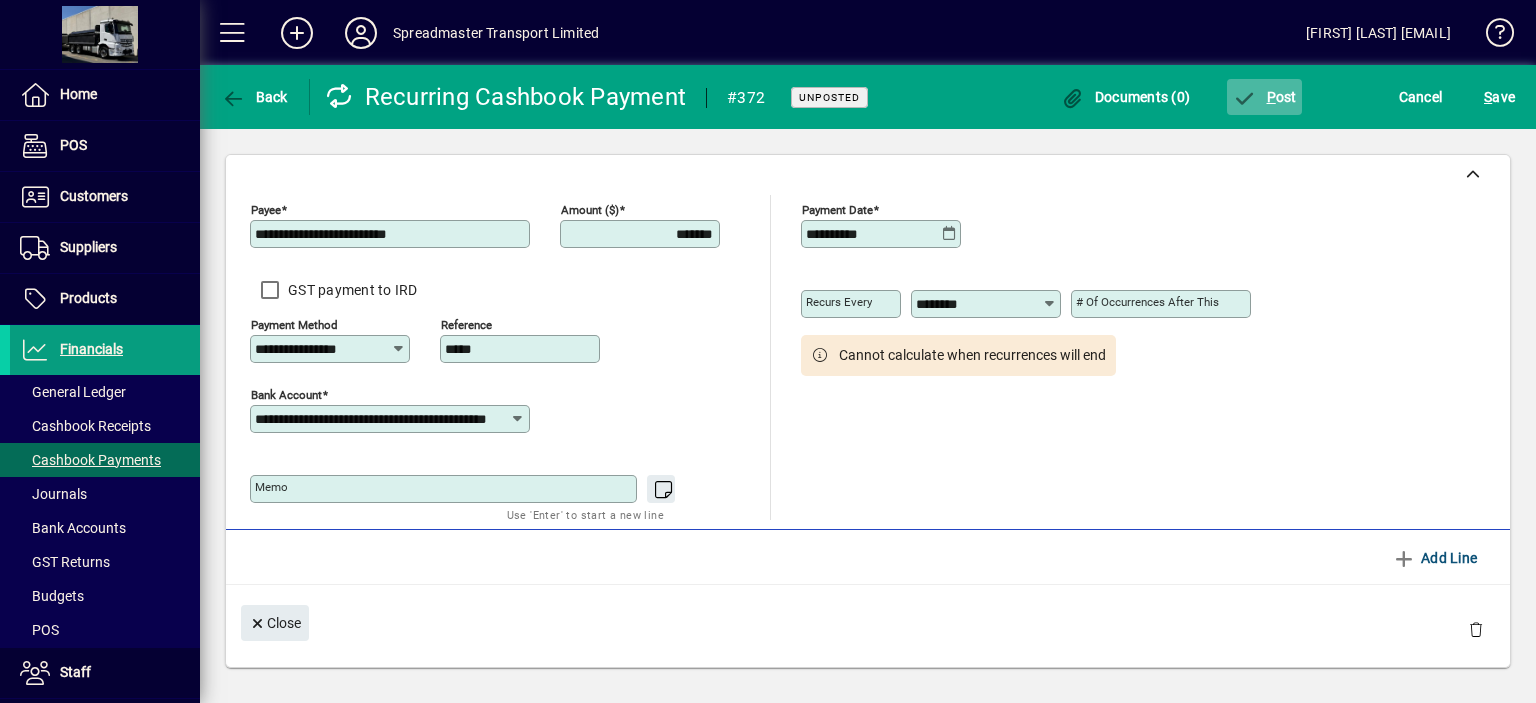 type on "**********" 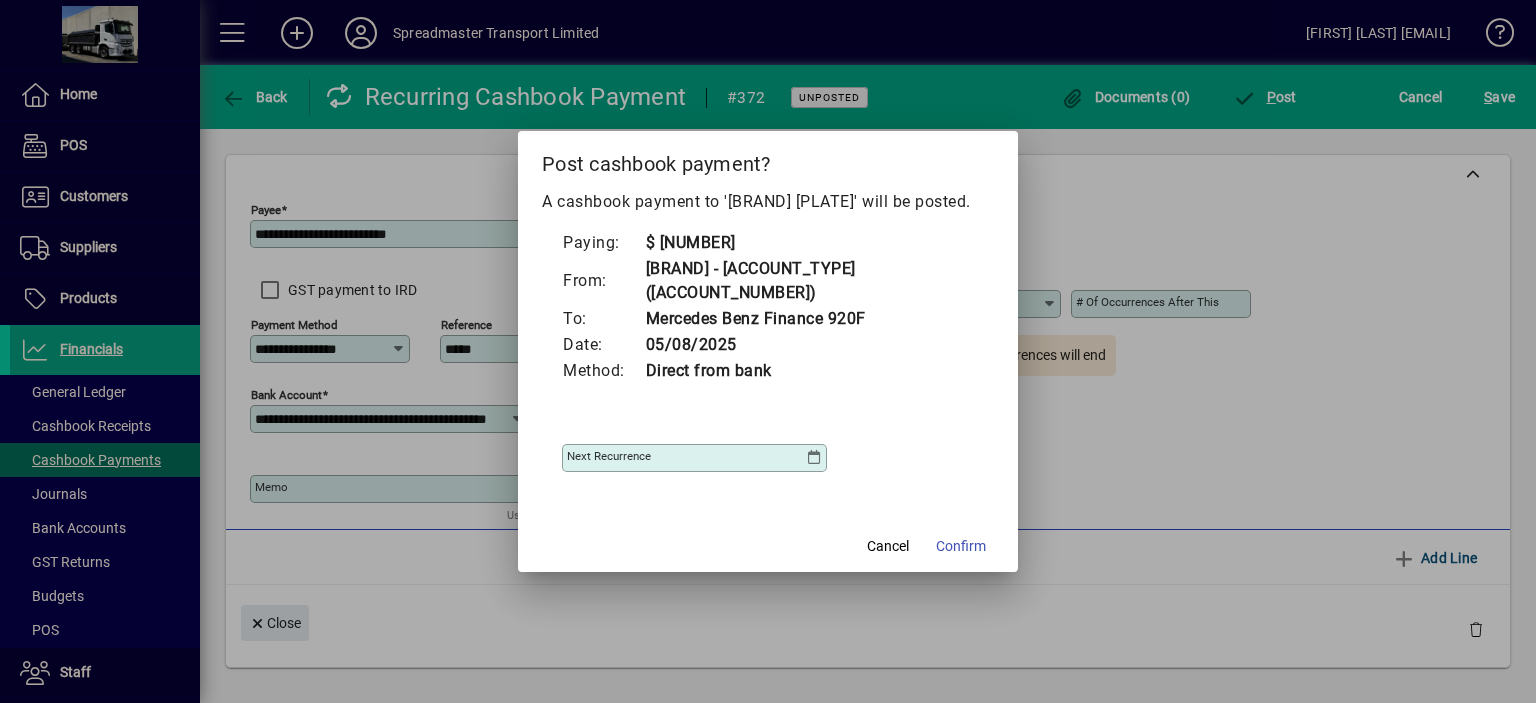 click at bounding box center [814, 458] 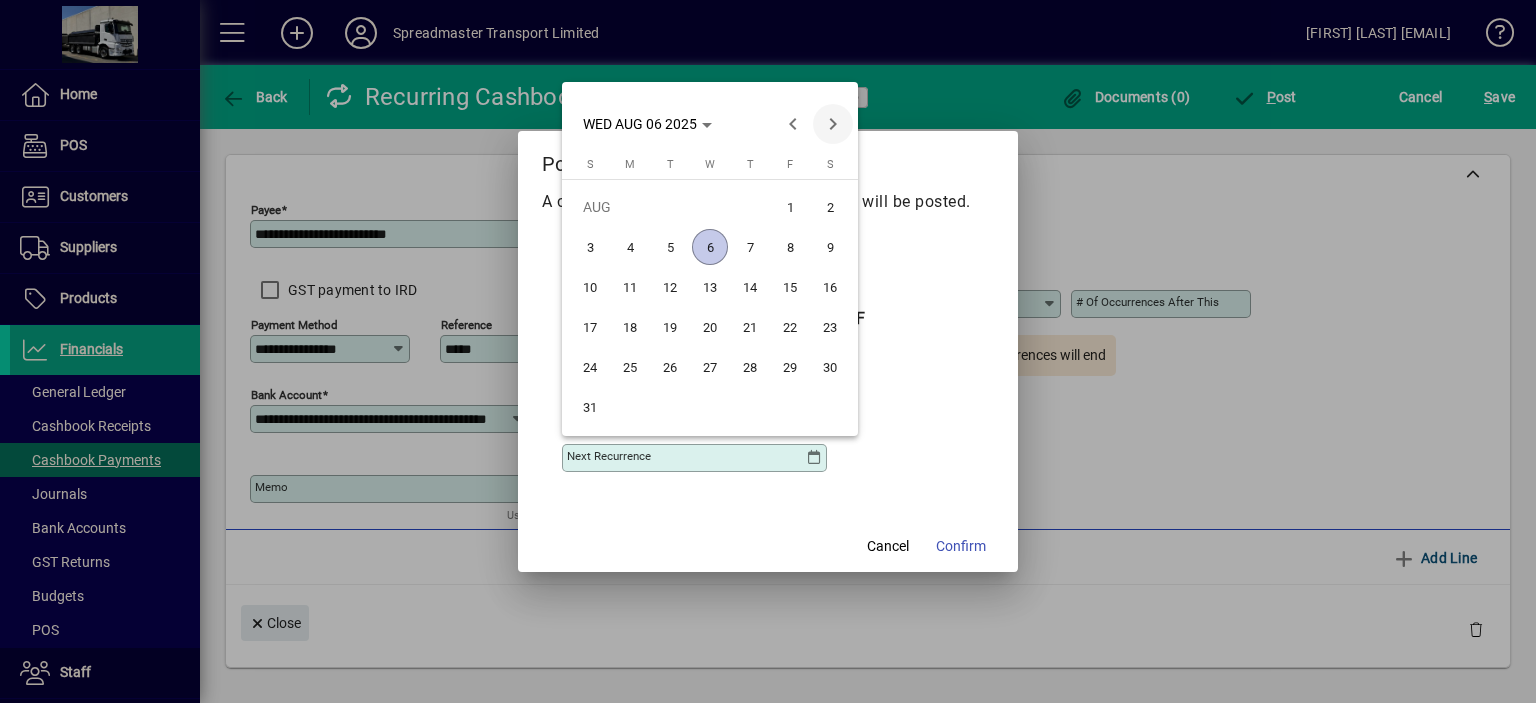 click at bounding box center (833, 124) 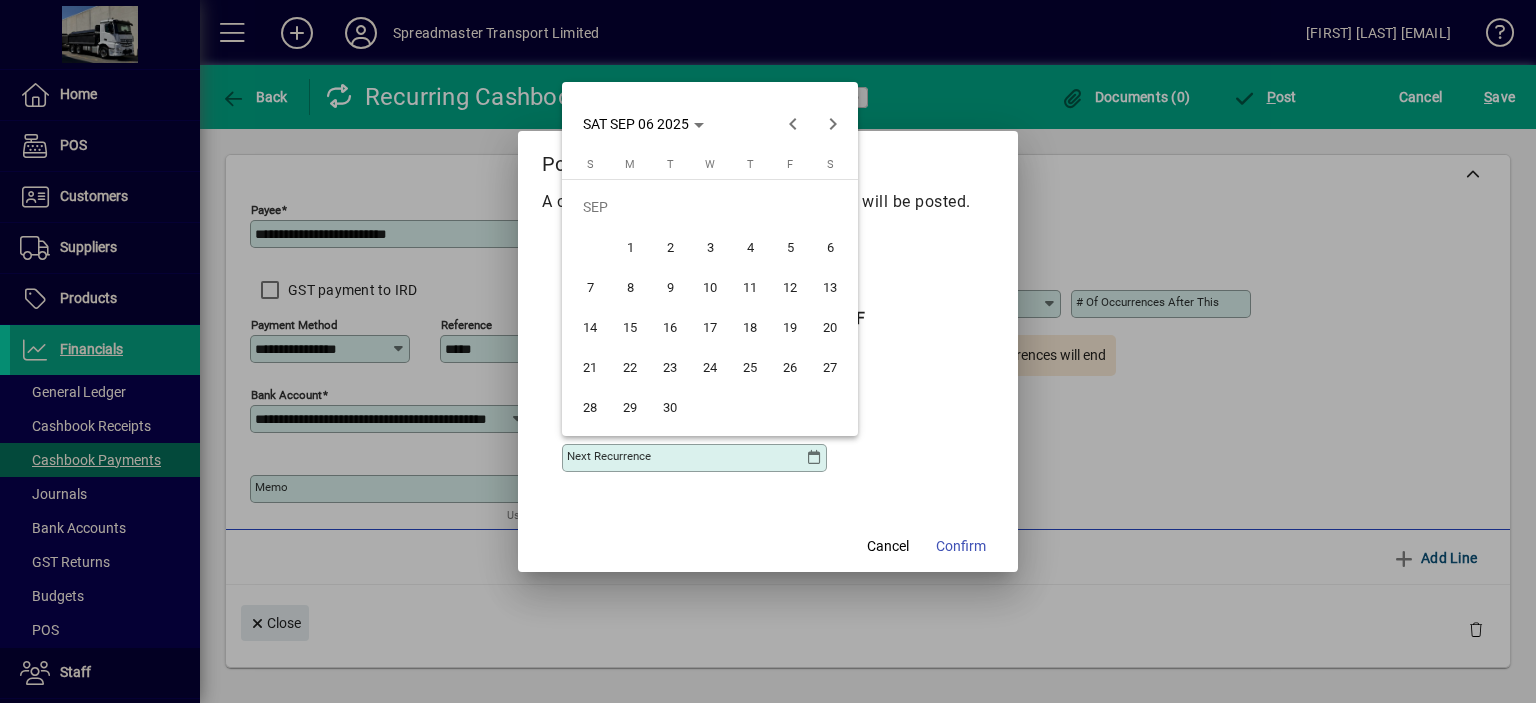 click on "5" at bounding box center [790, 247] 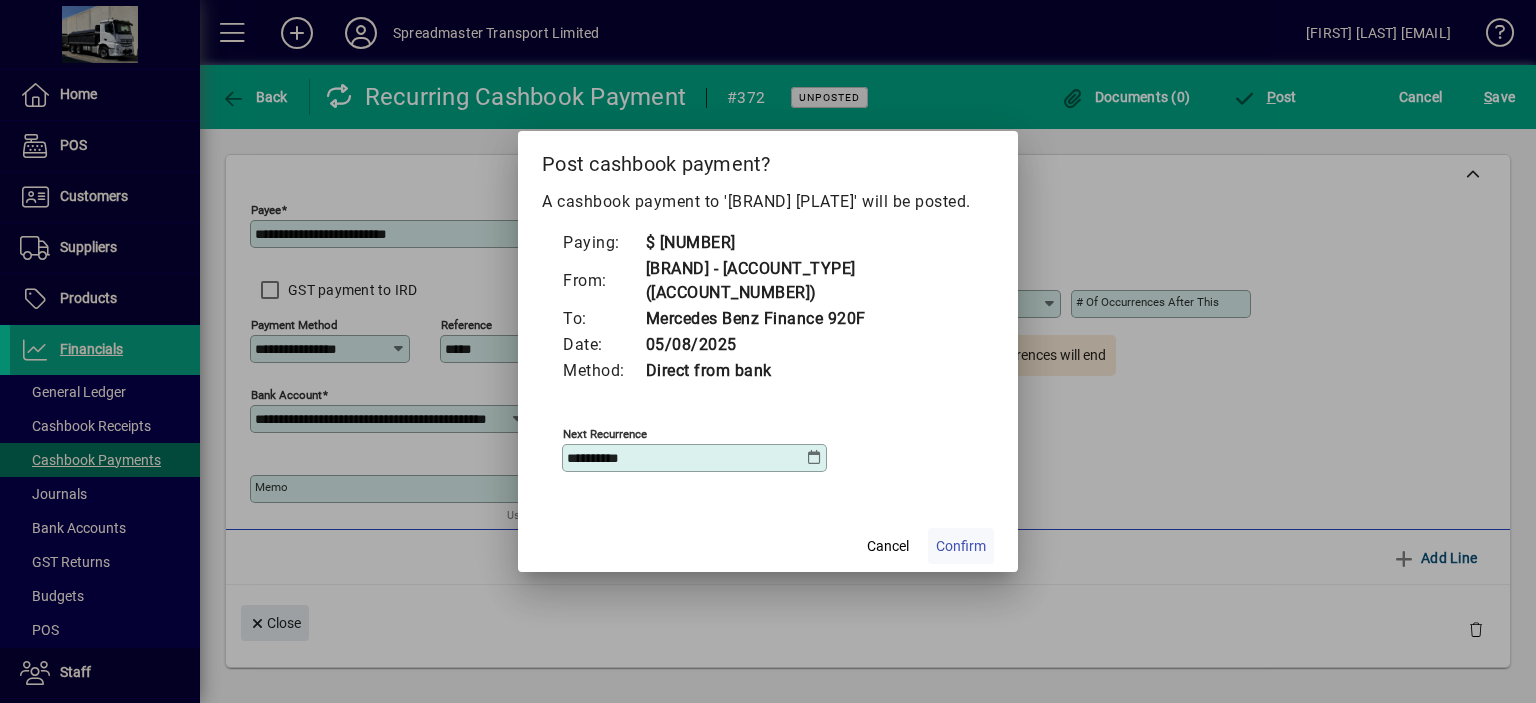 click on "Confirm" 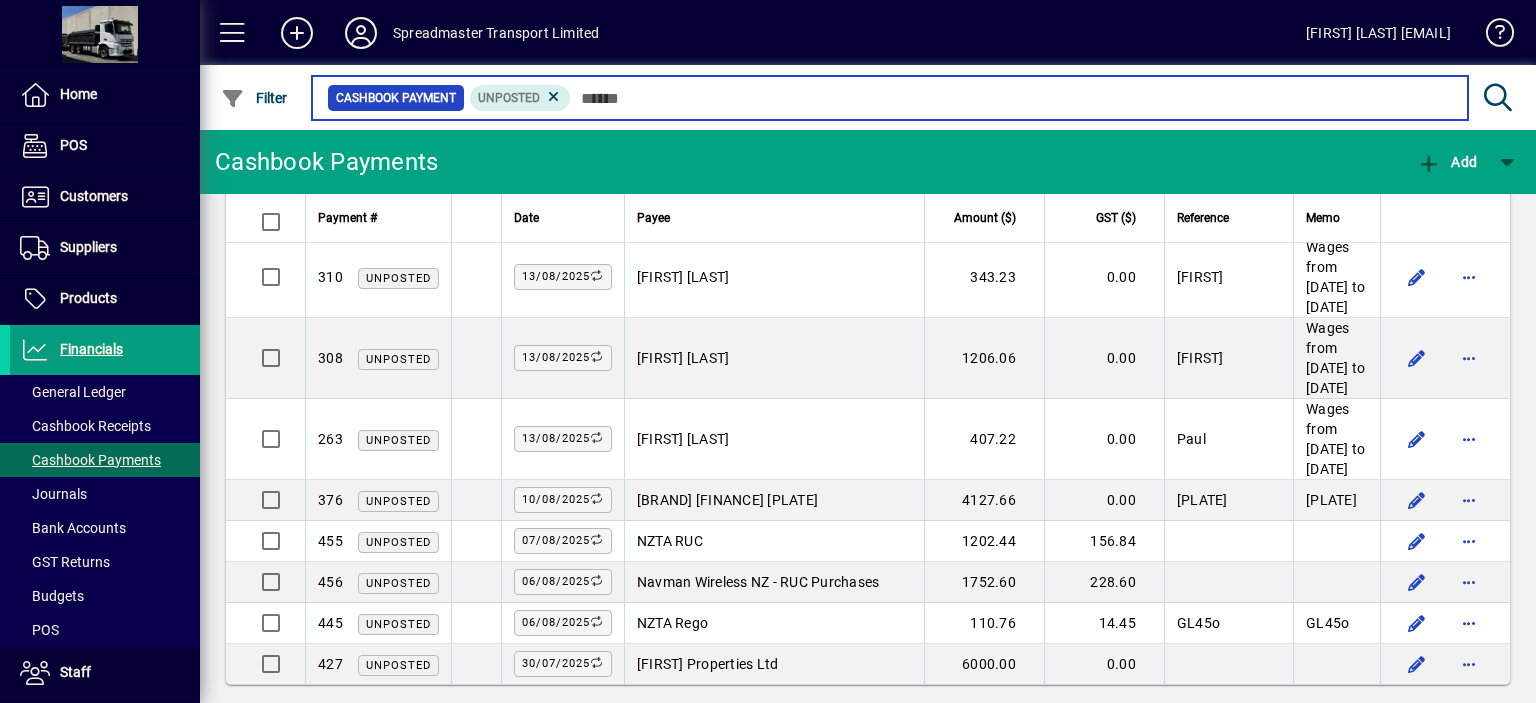 scroll, scrollTop: 2112, scrollLeft: 0, axis: vertical 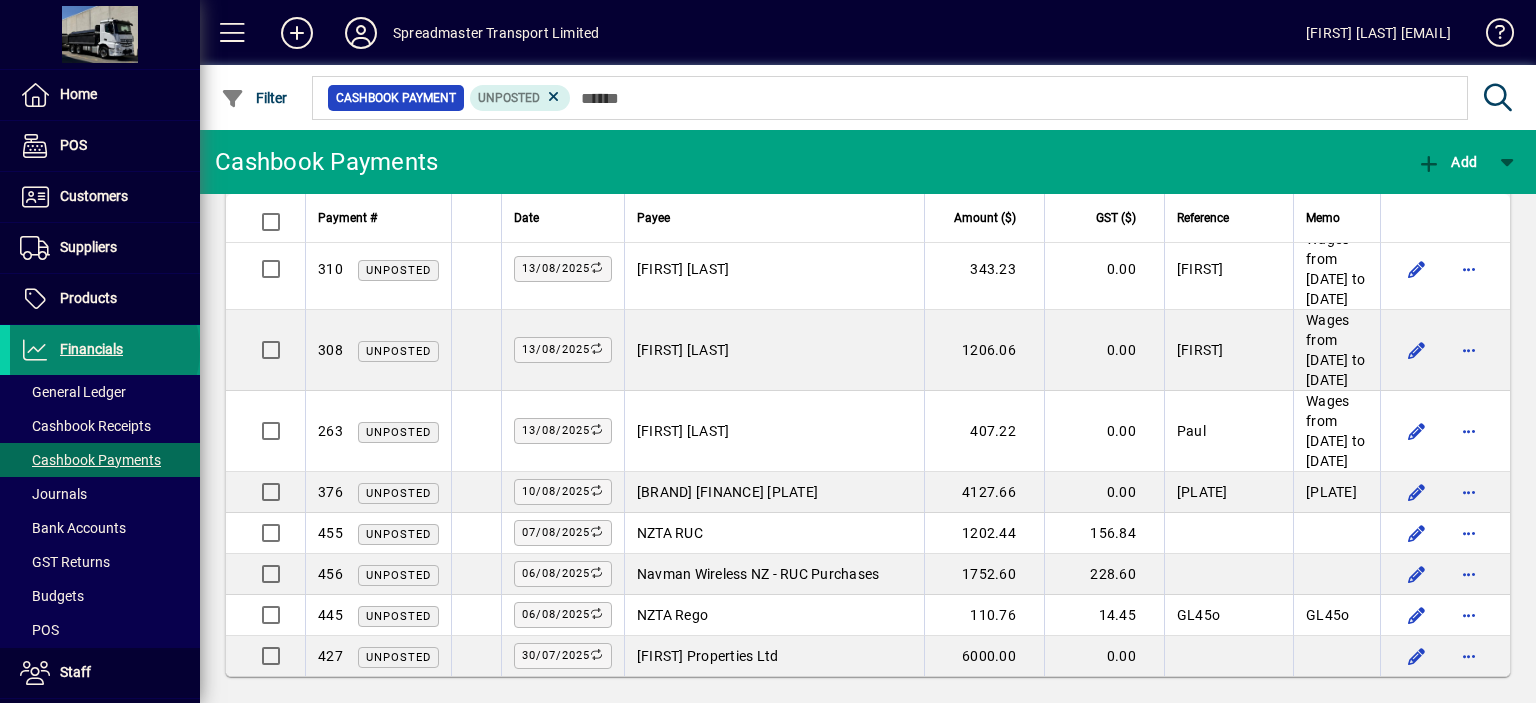 click on "Financials" at bounding box center (91, 349) 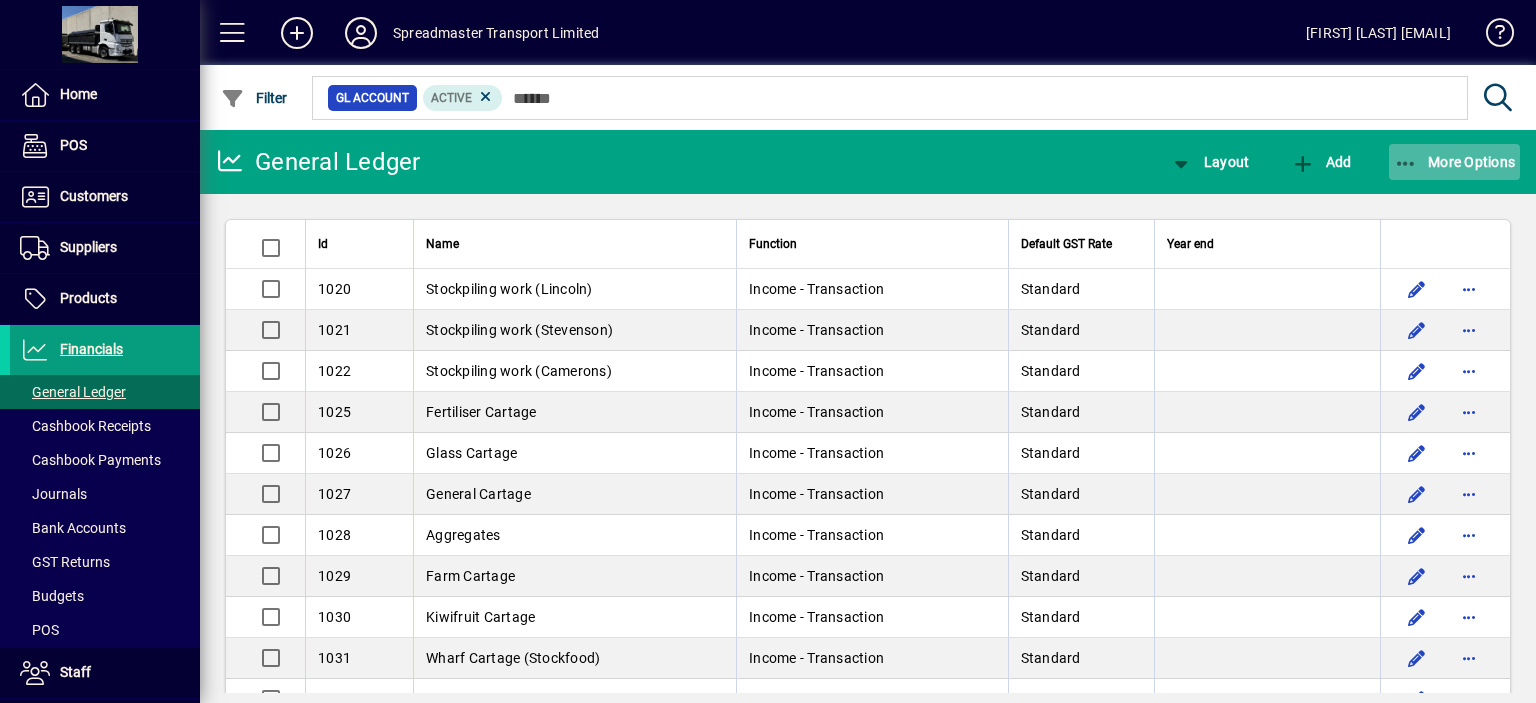 click on "More Options" 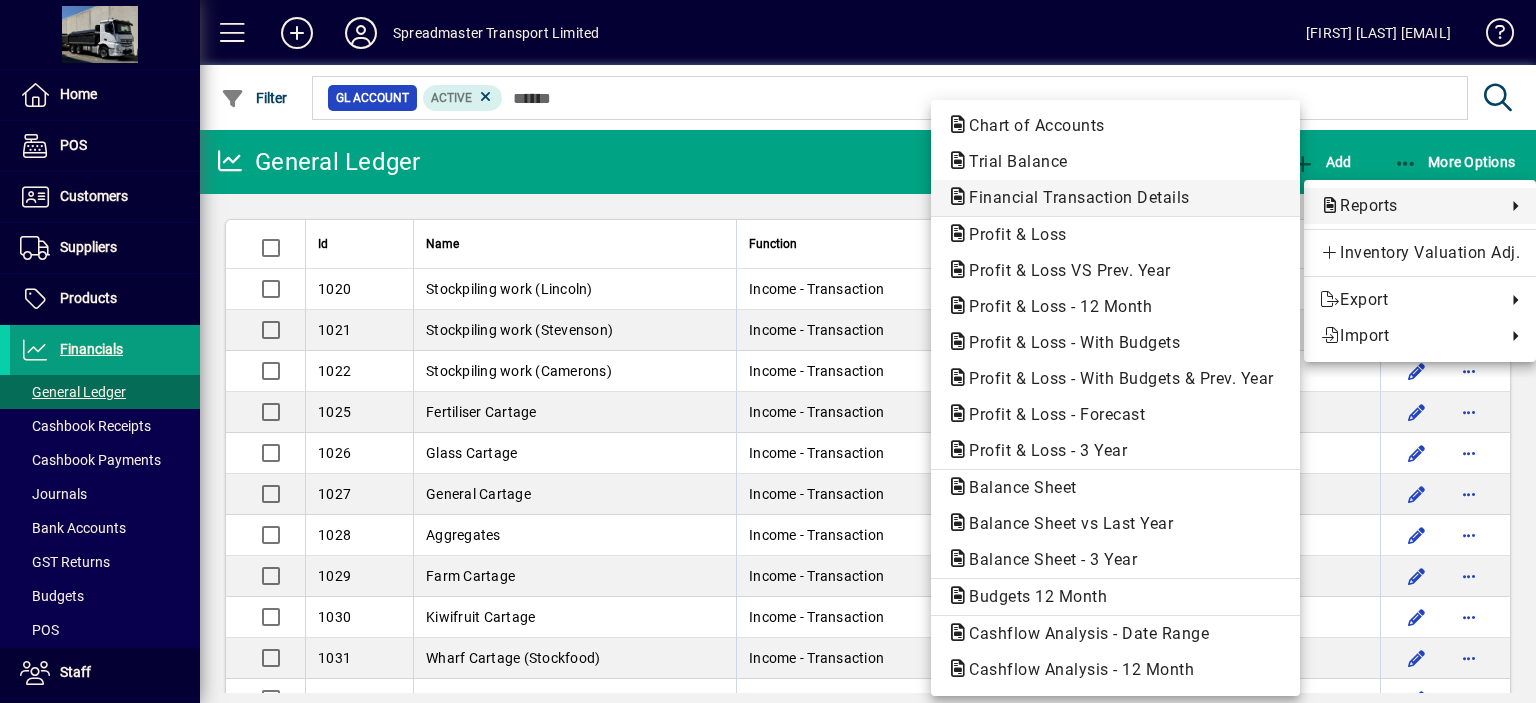 click on "Financial Transaction Details" at bounding box center [1073, 197] 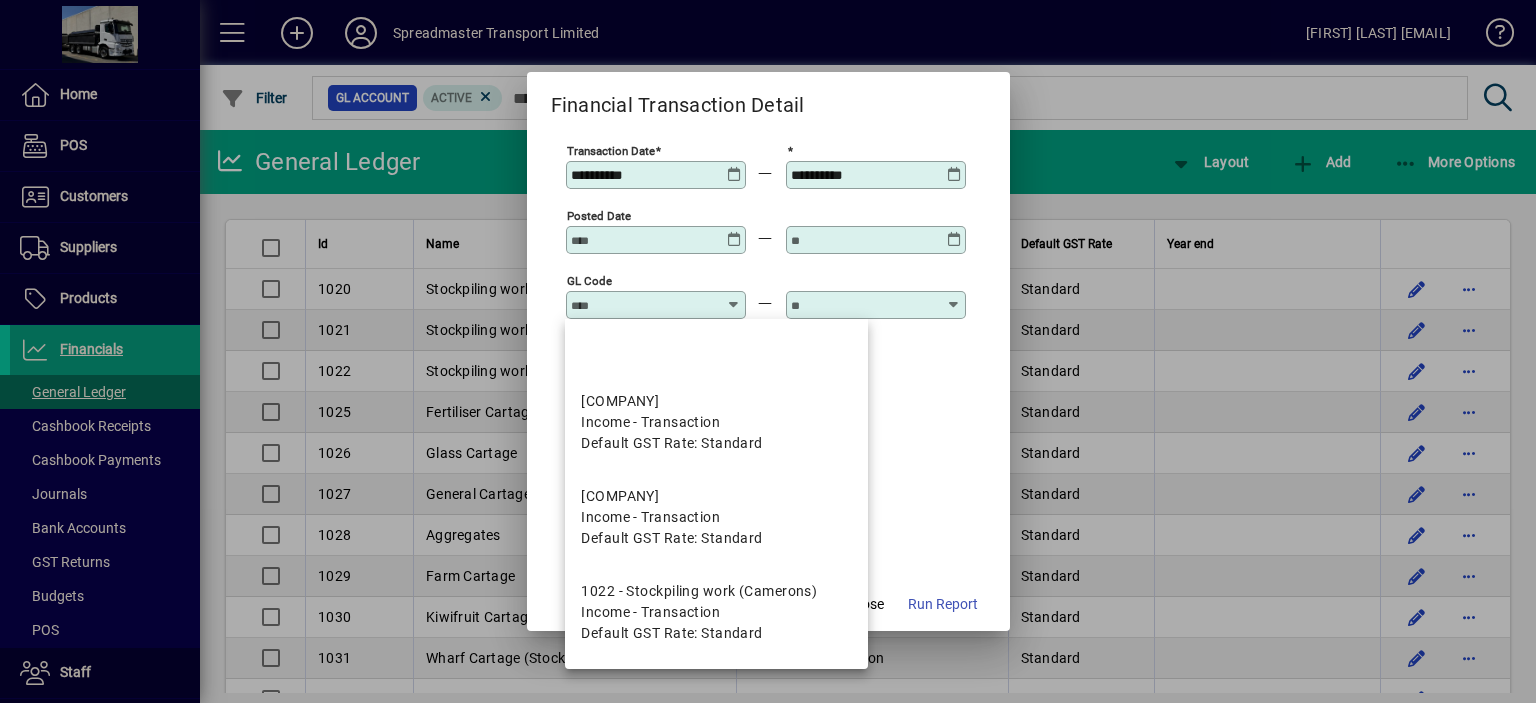 click on "GL code" at bounding box center (644, 305) 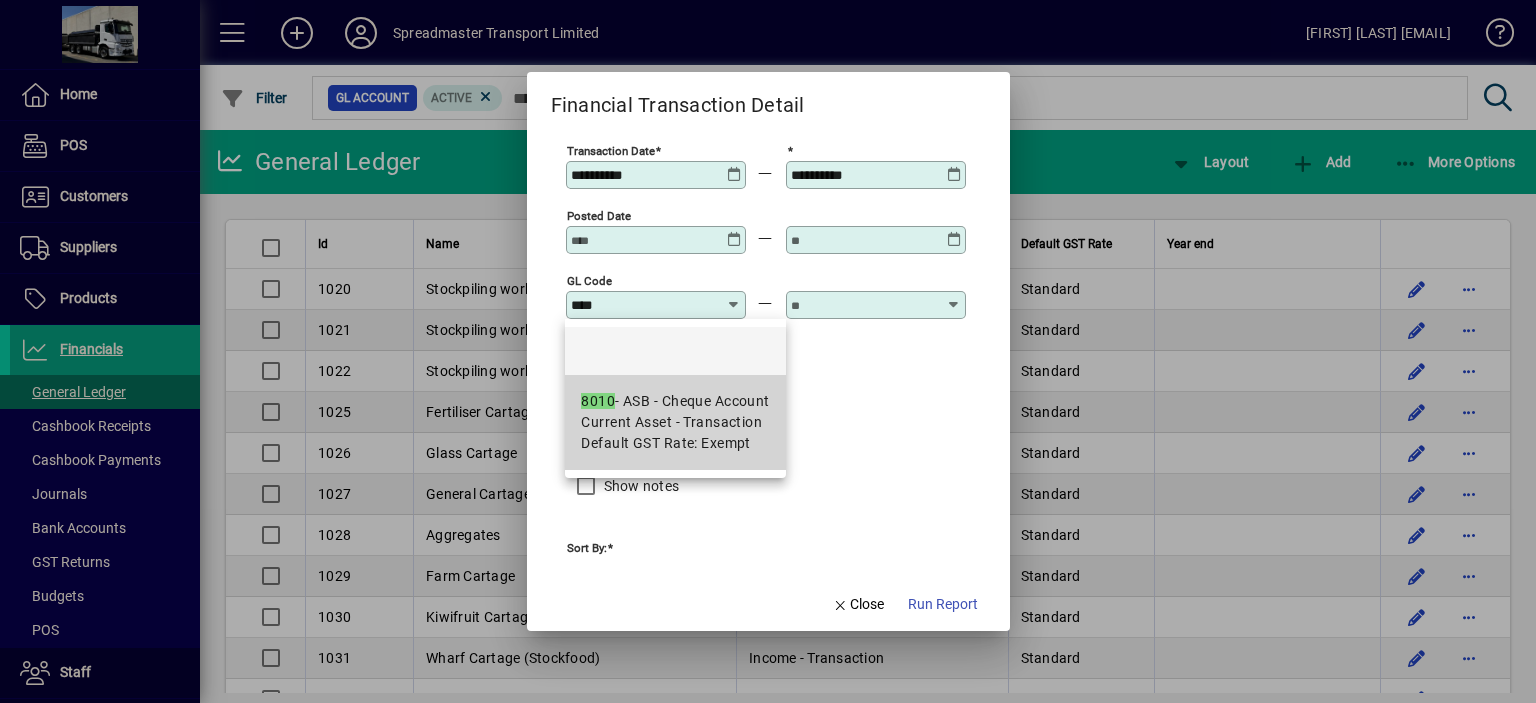 click on "Current Asset - Transaction" at bounding box center [671, 422] 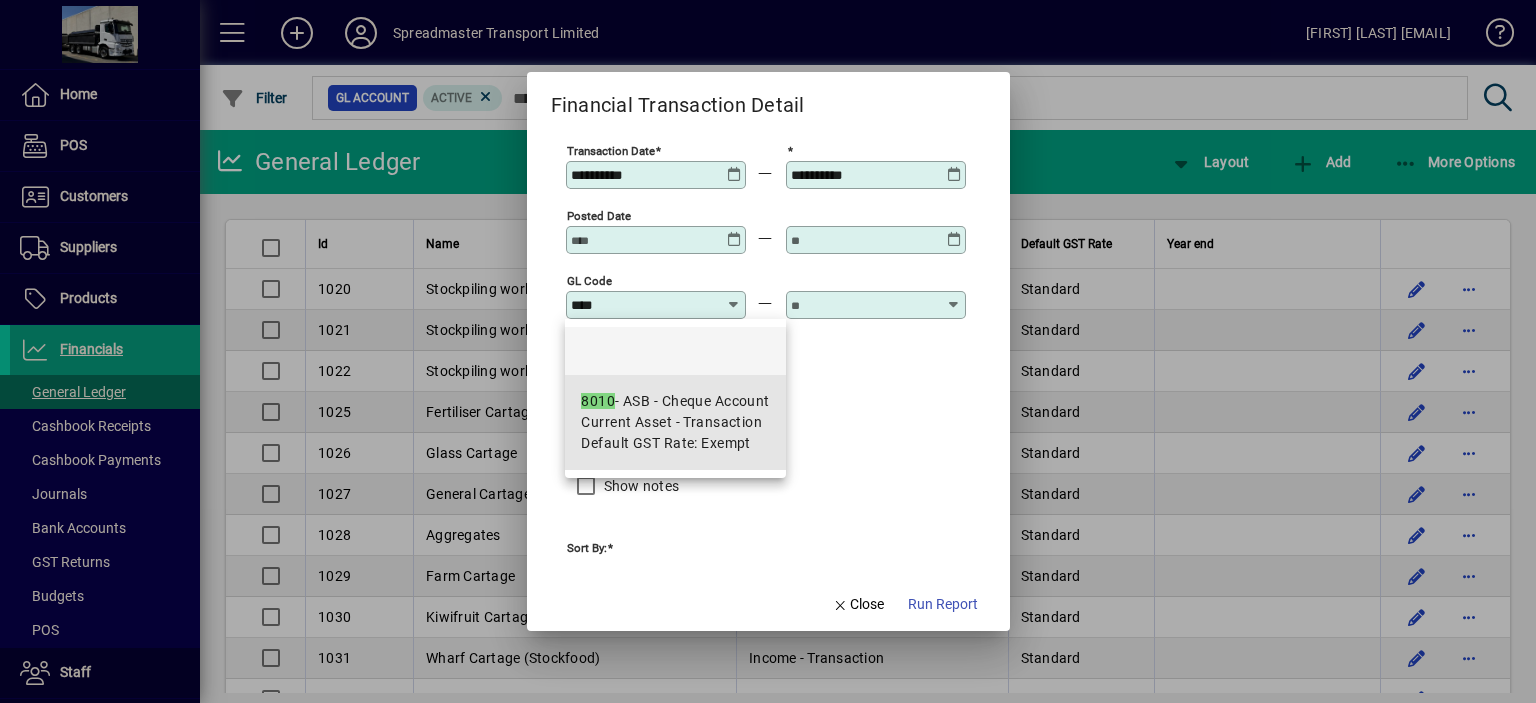 type on "**********" 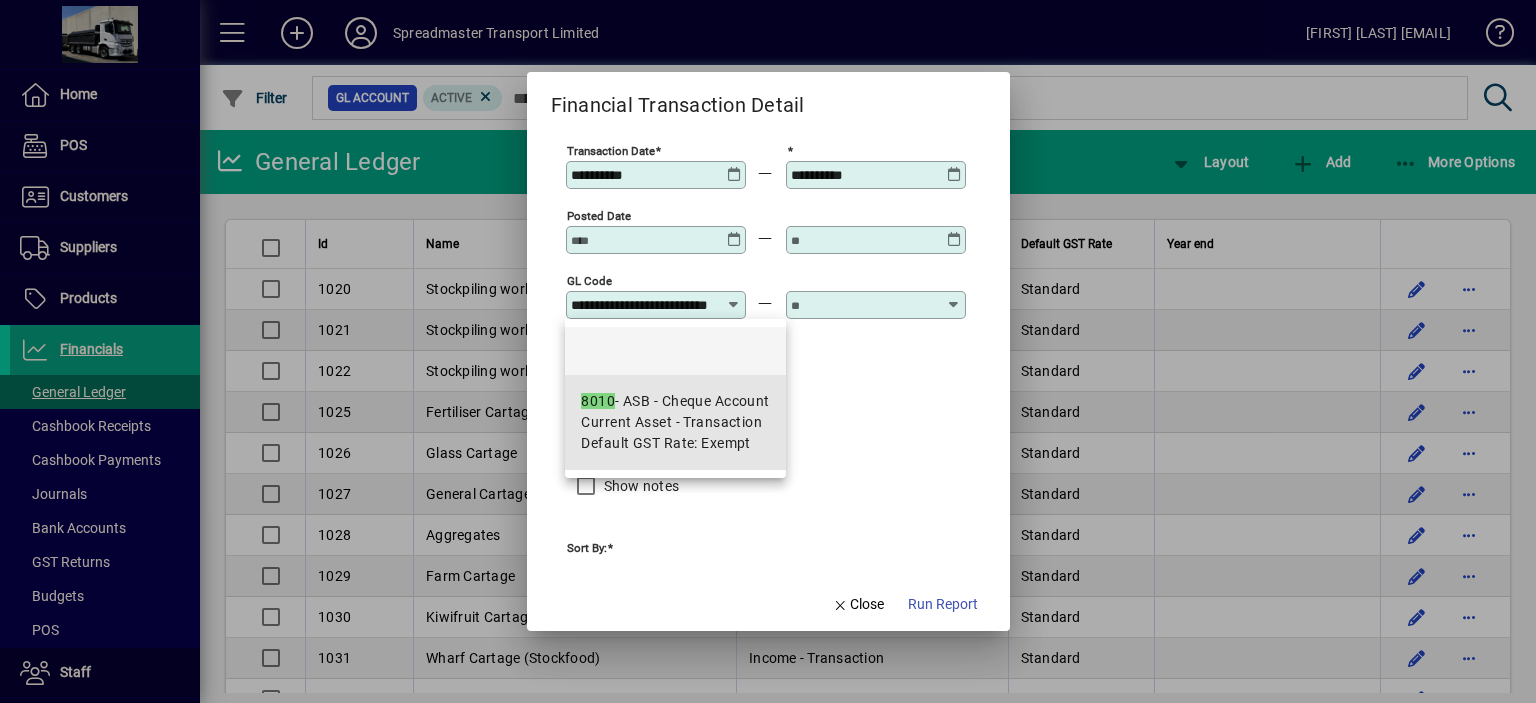 scroll, scrollTop: 0, scrollLeft: 44, axis: horizontal 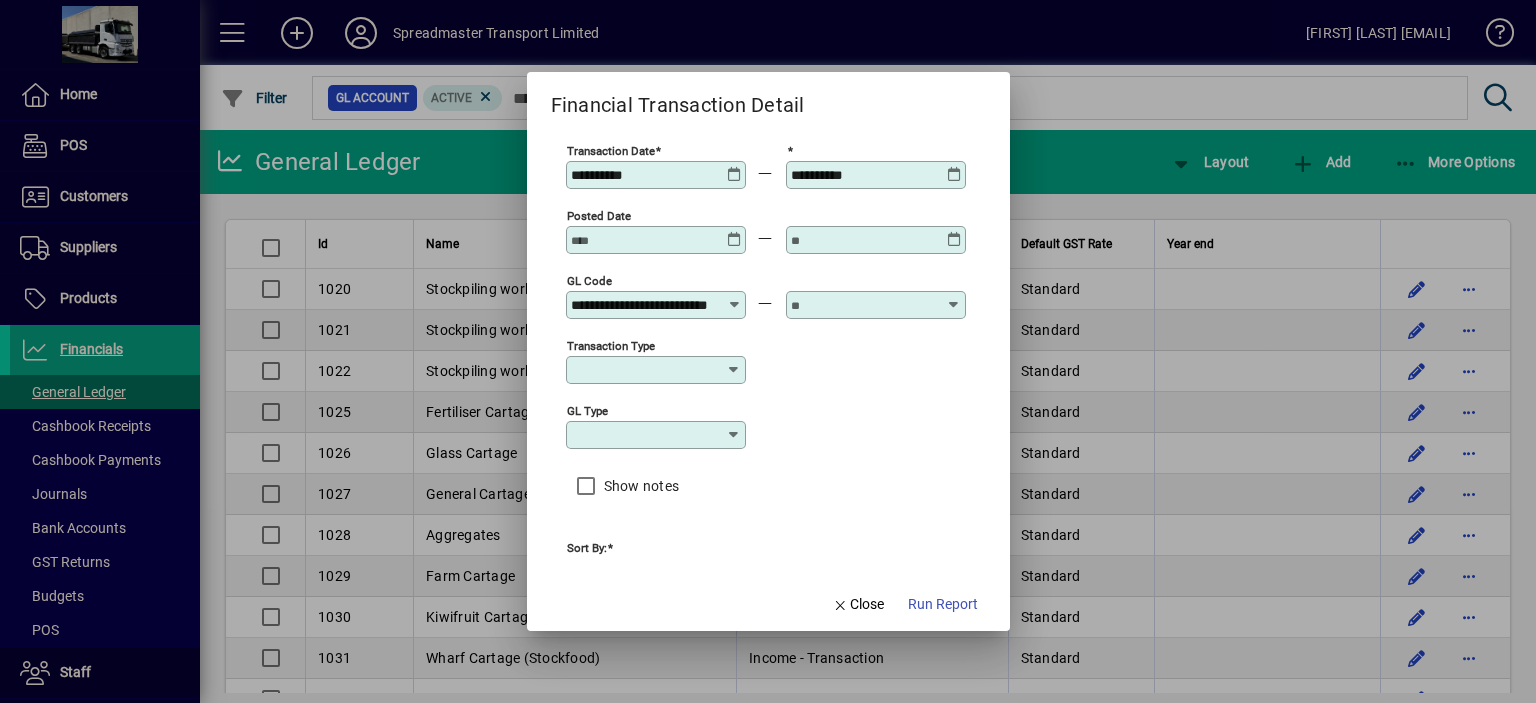 click at bounding box center [864, 305] 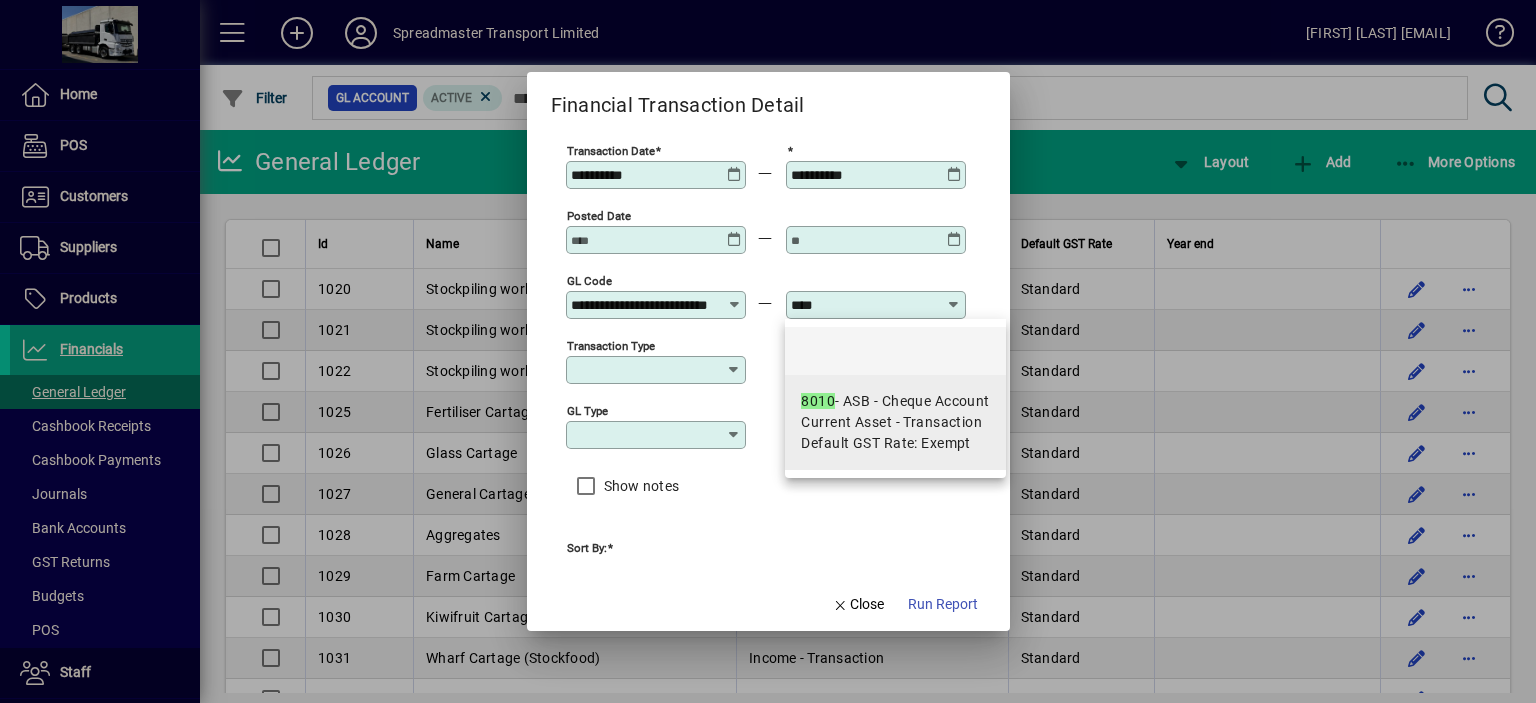 click on "Current Asset - Transaction" at bounding box center [891, 422] 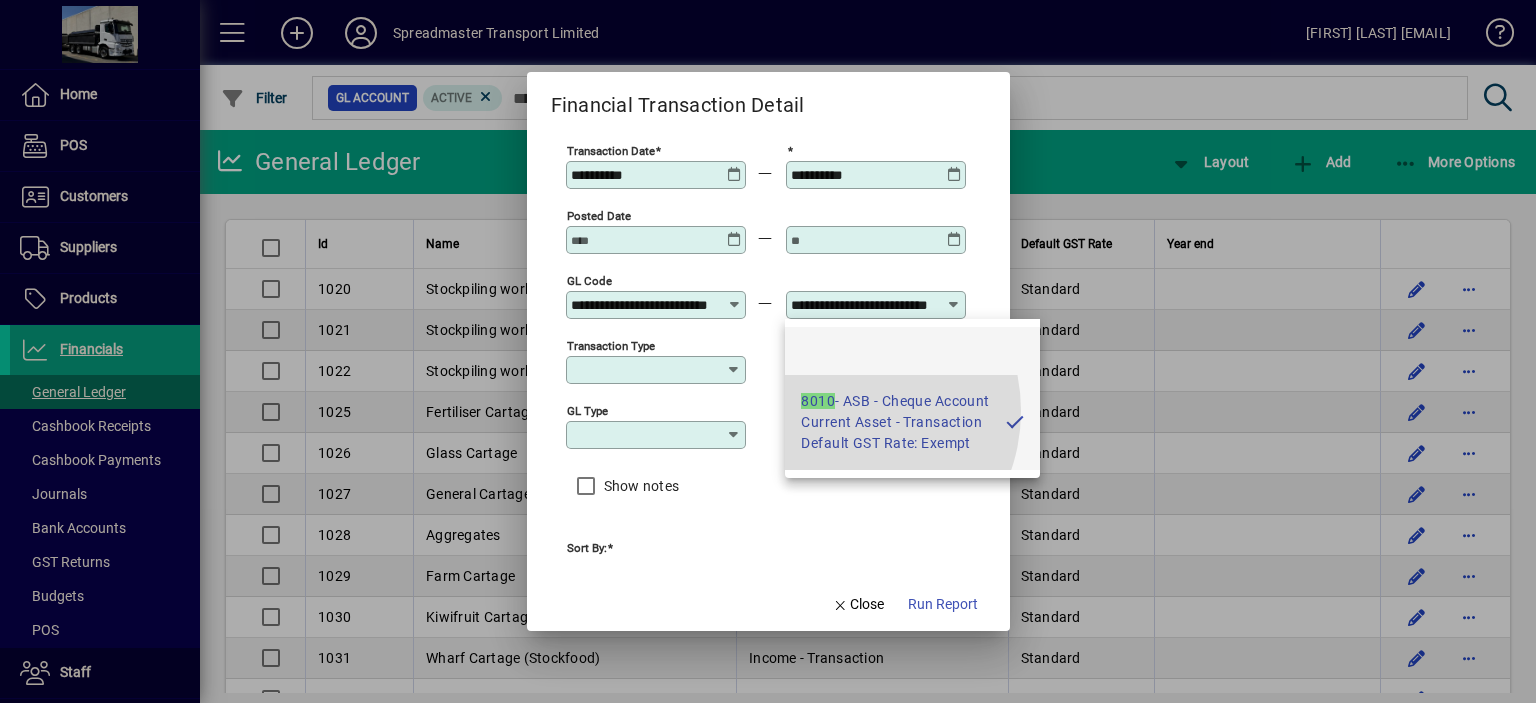 scroll, scrollTop: 0, scrollLeft: 44, axis: horizontal 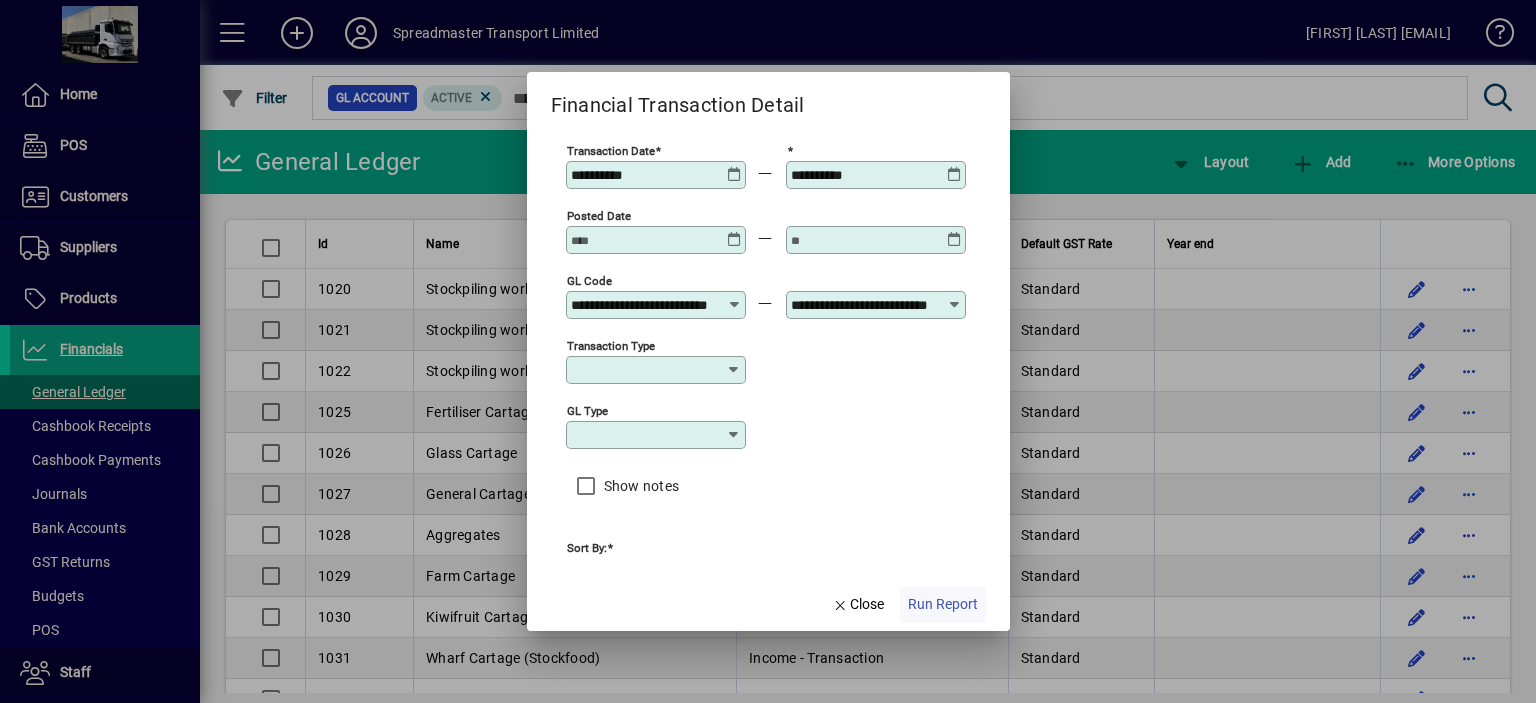 click on "Run Report" 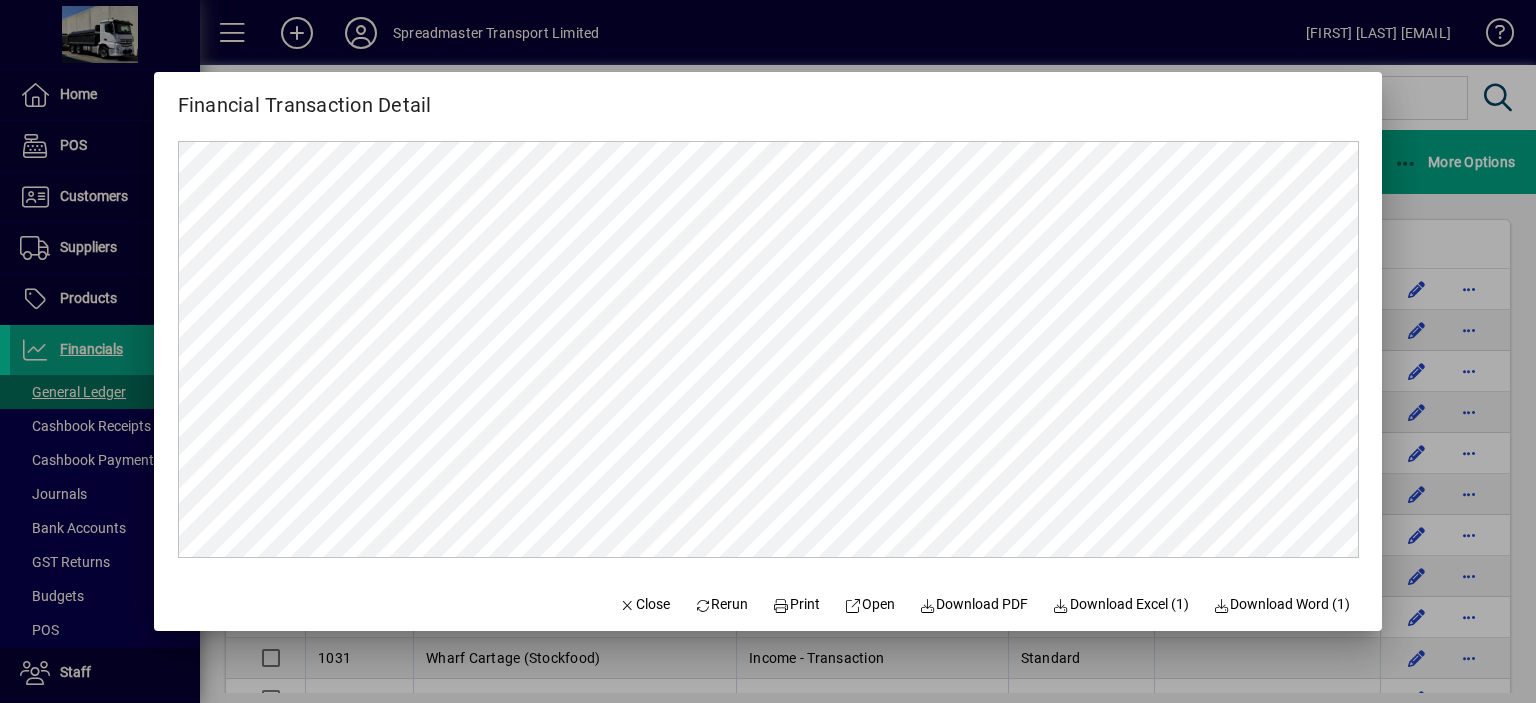 scroll, scrollTop: 0, scrollLeft: 0, axis: both 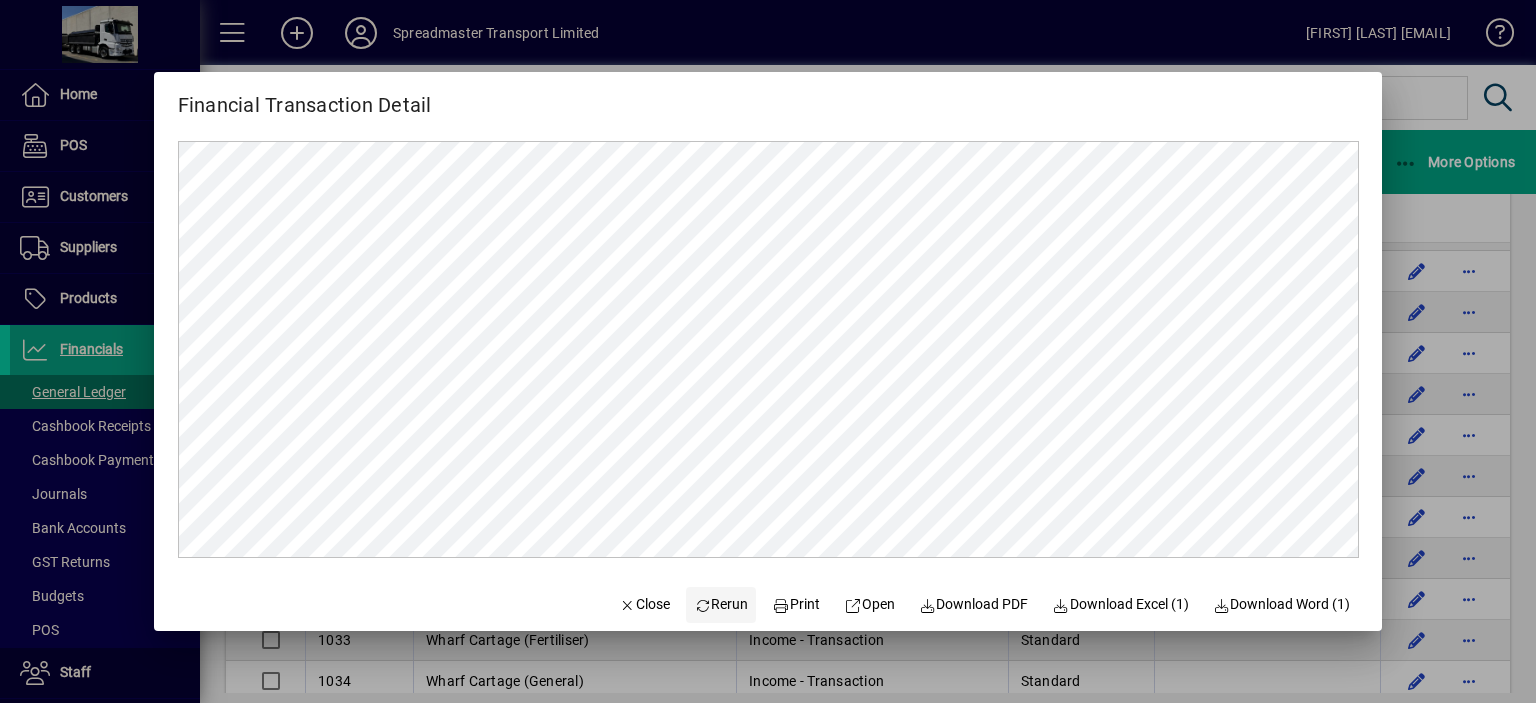 click on "Rerun" 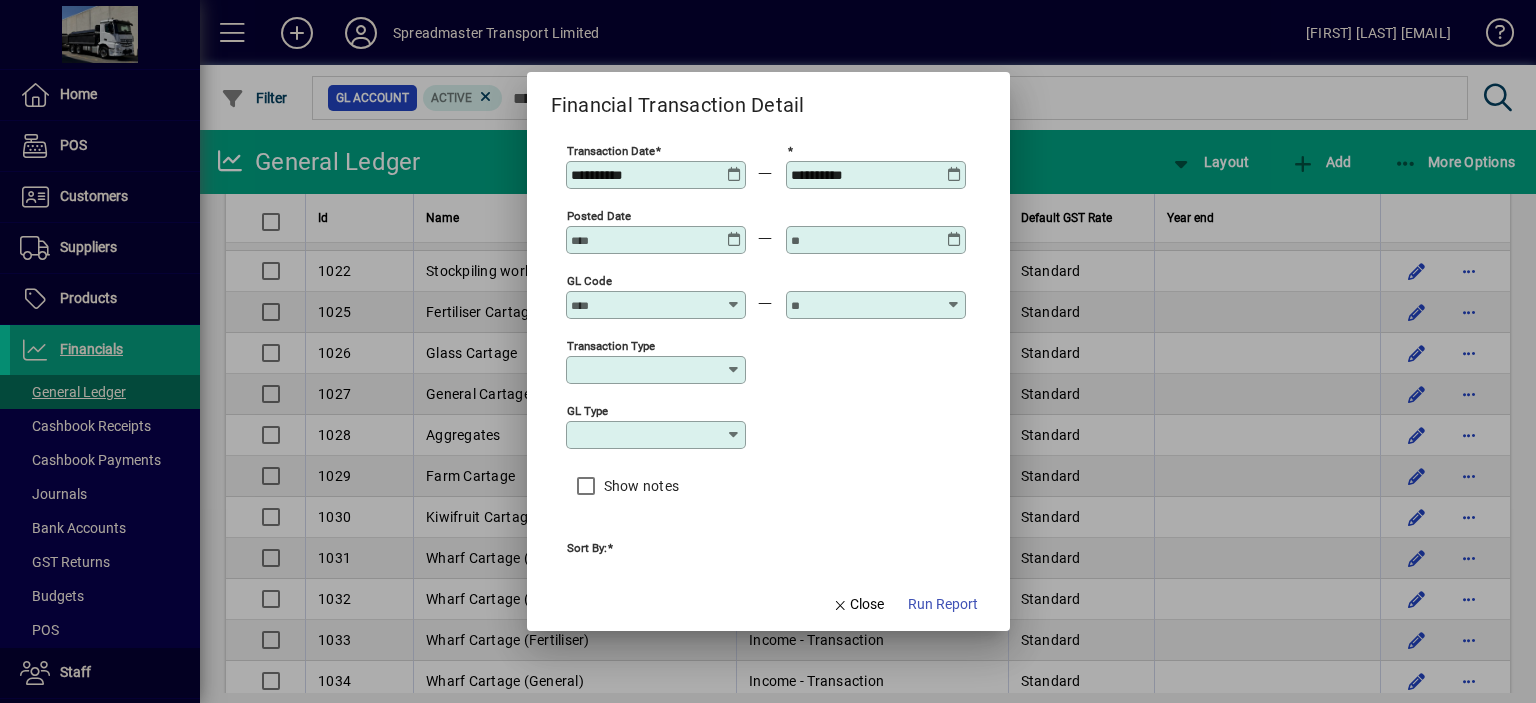 type on "**********" 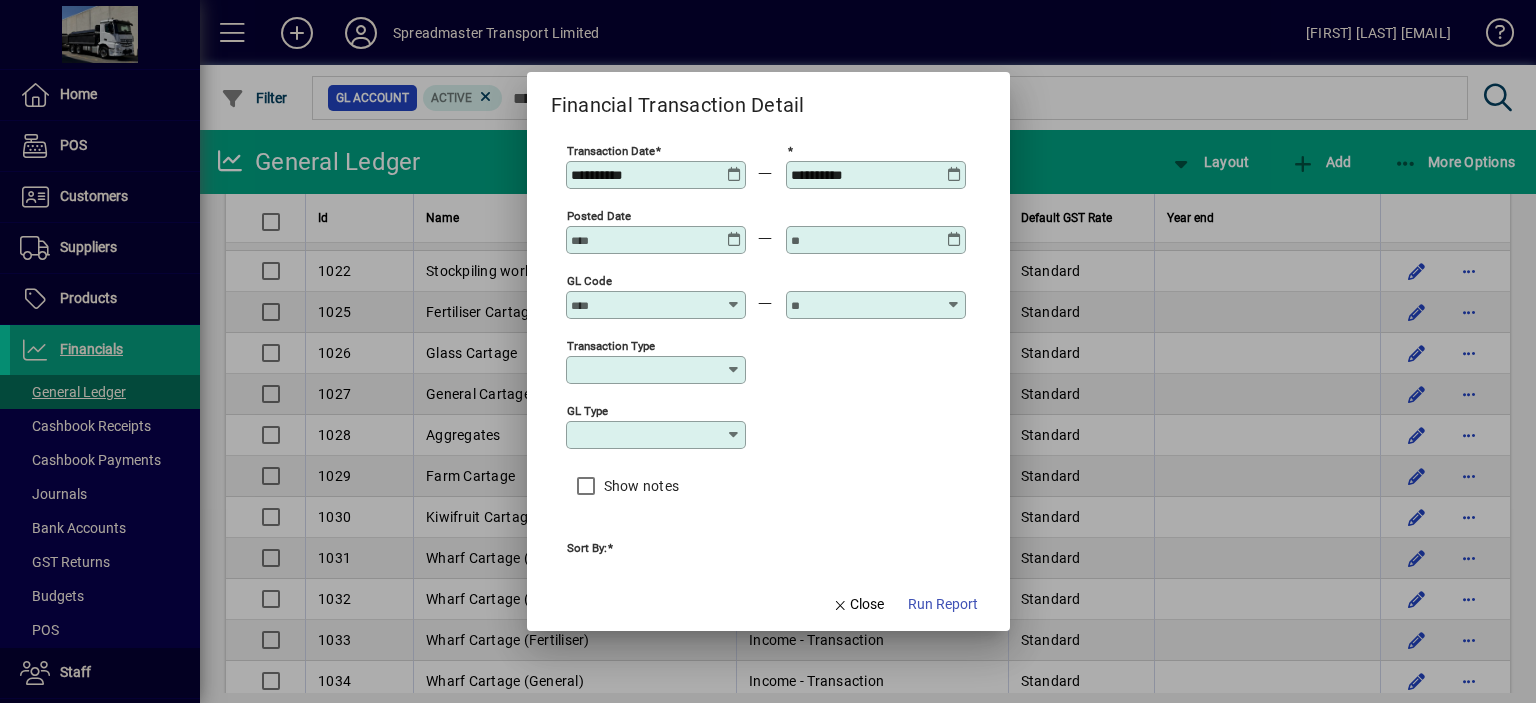 type on "****" 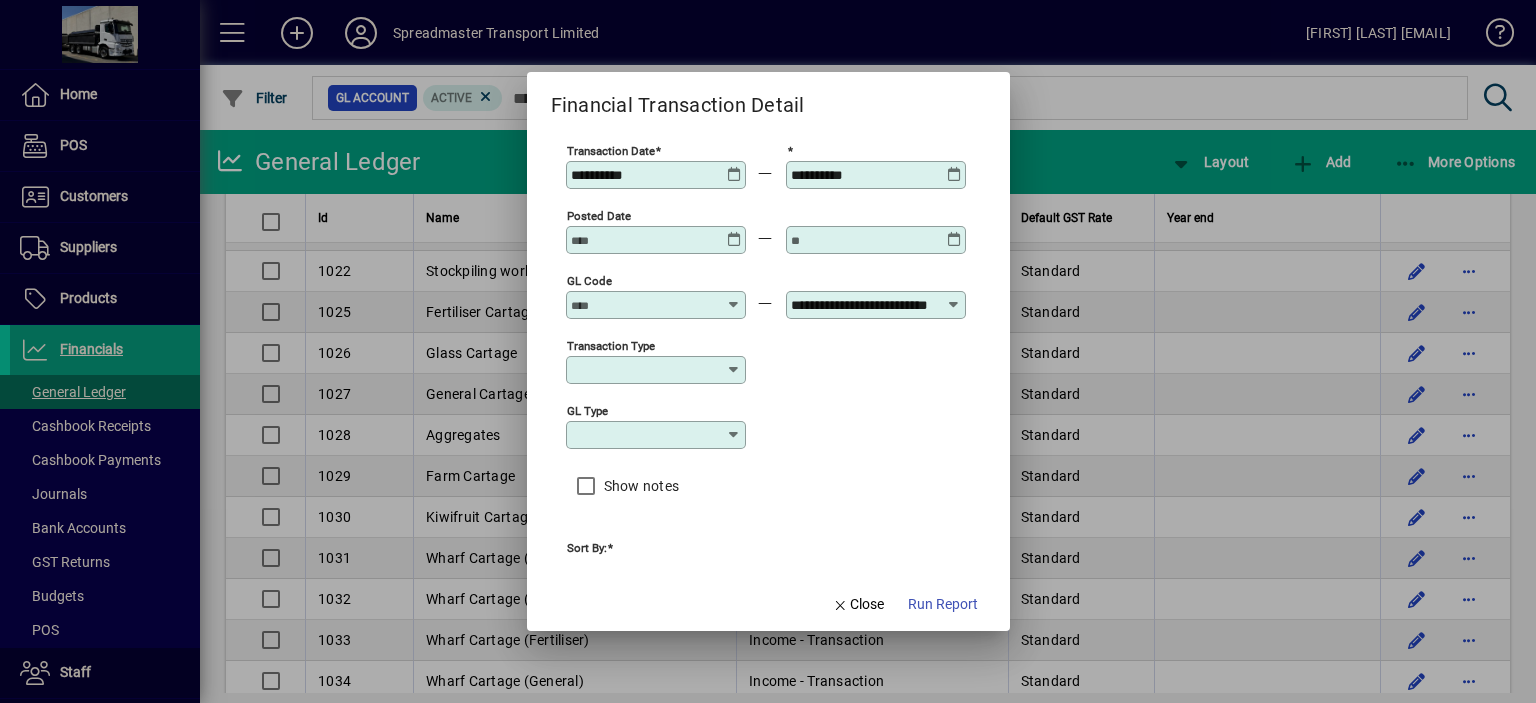 type on "**********" 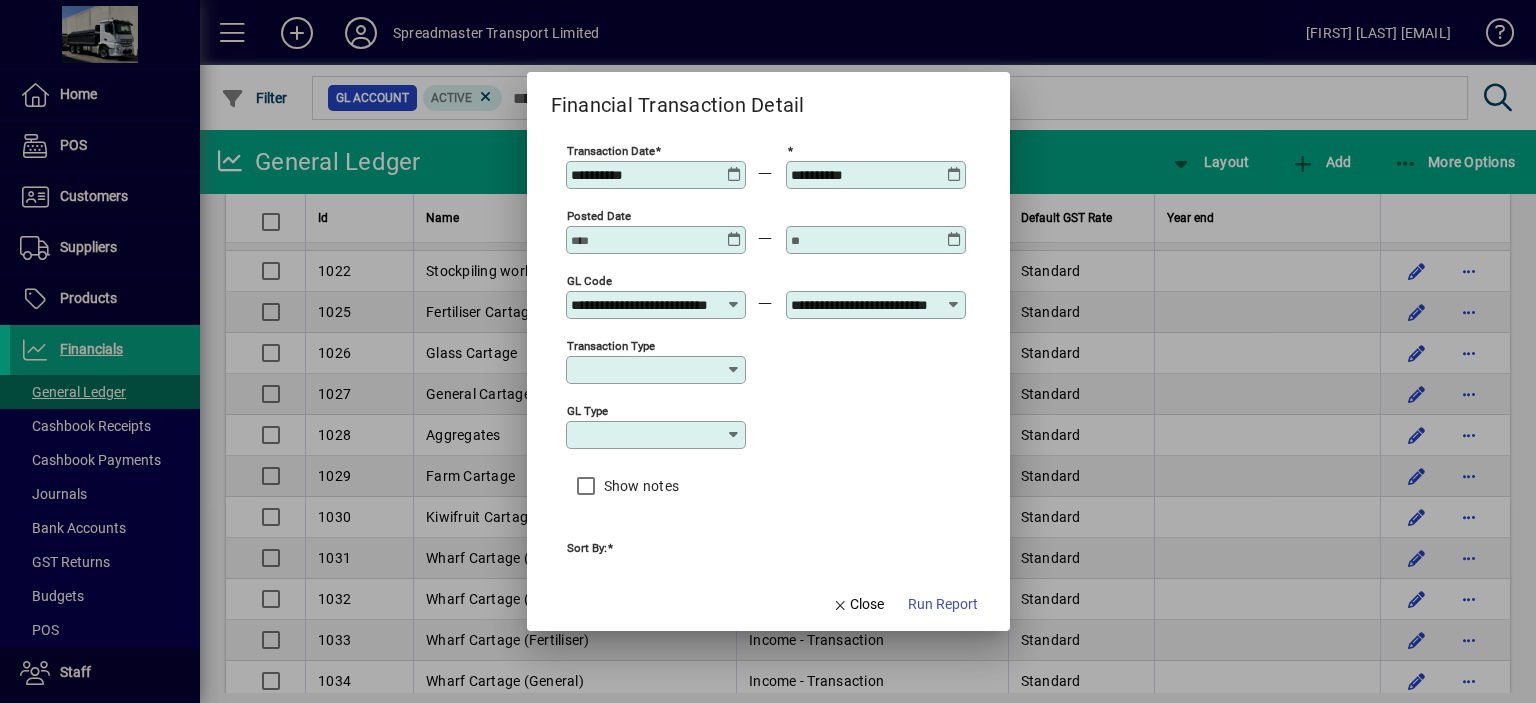 click at bounding box center [954, 167] 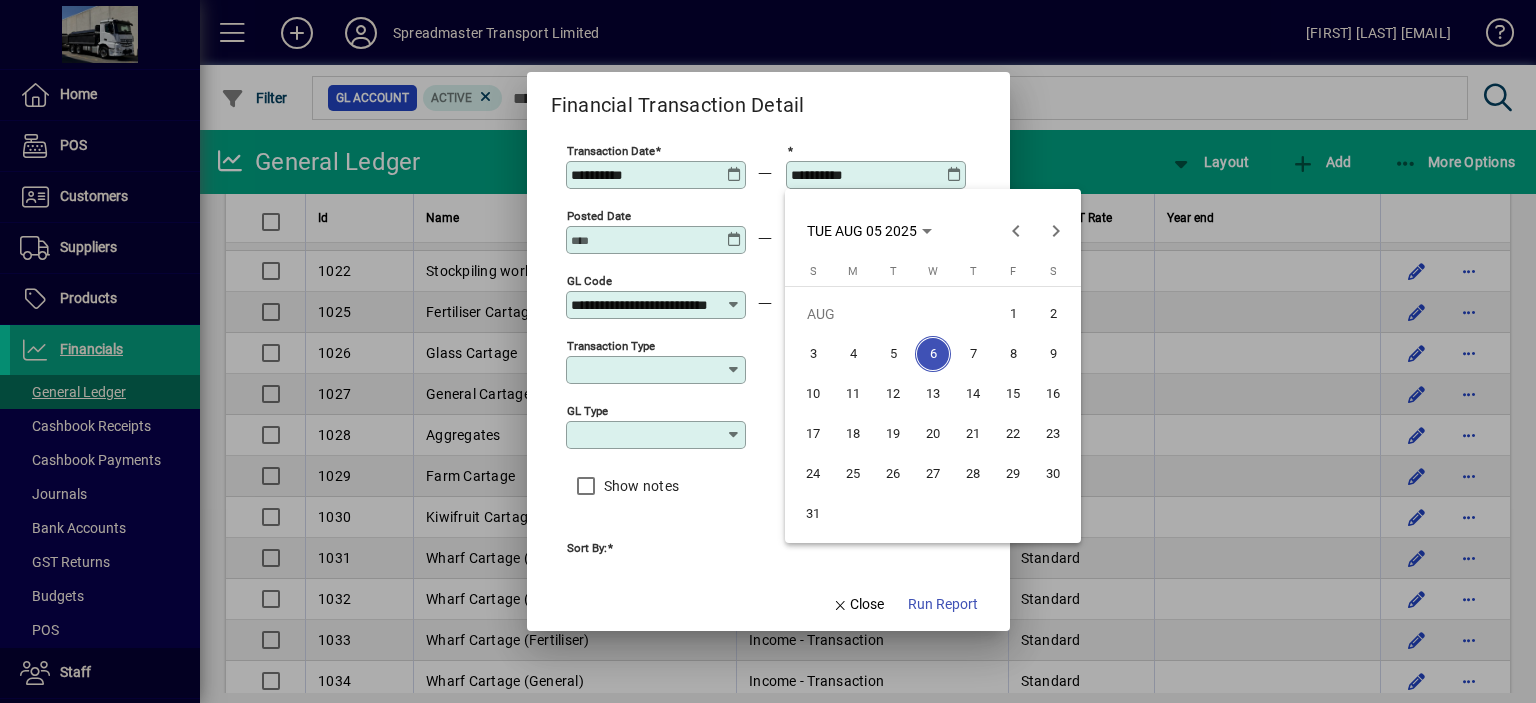 click on "5" at bounding box center [893, 354] 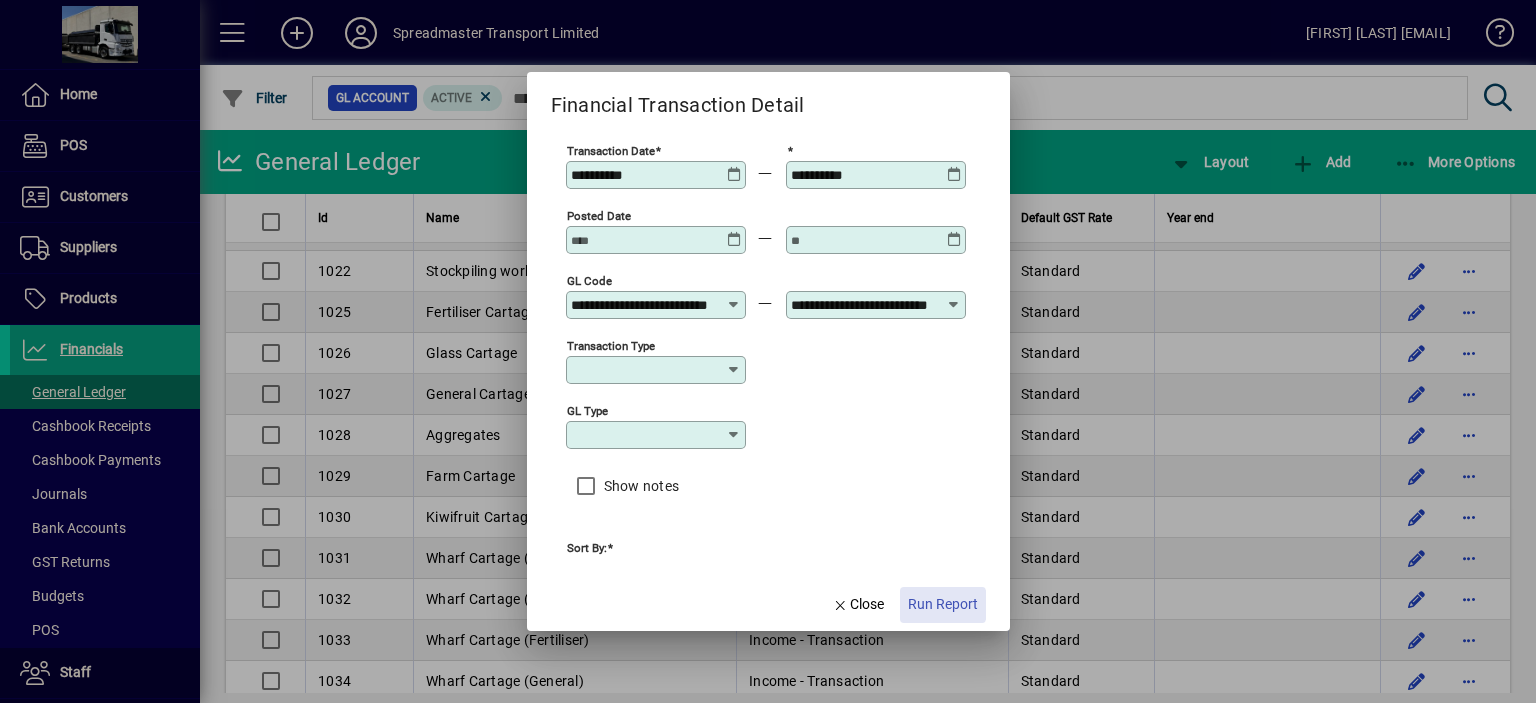 click on "Run Report" 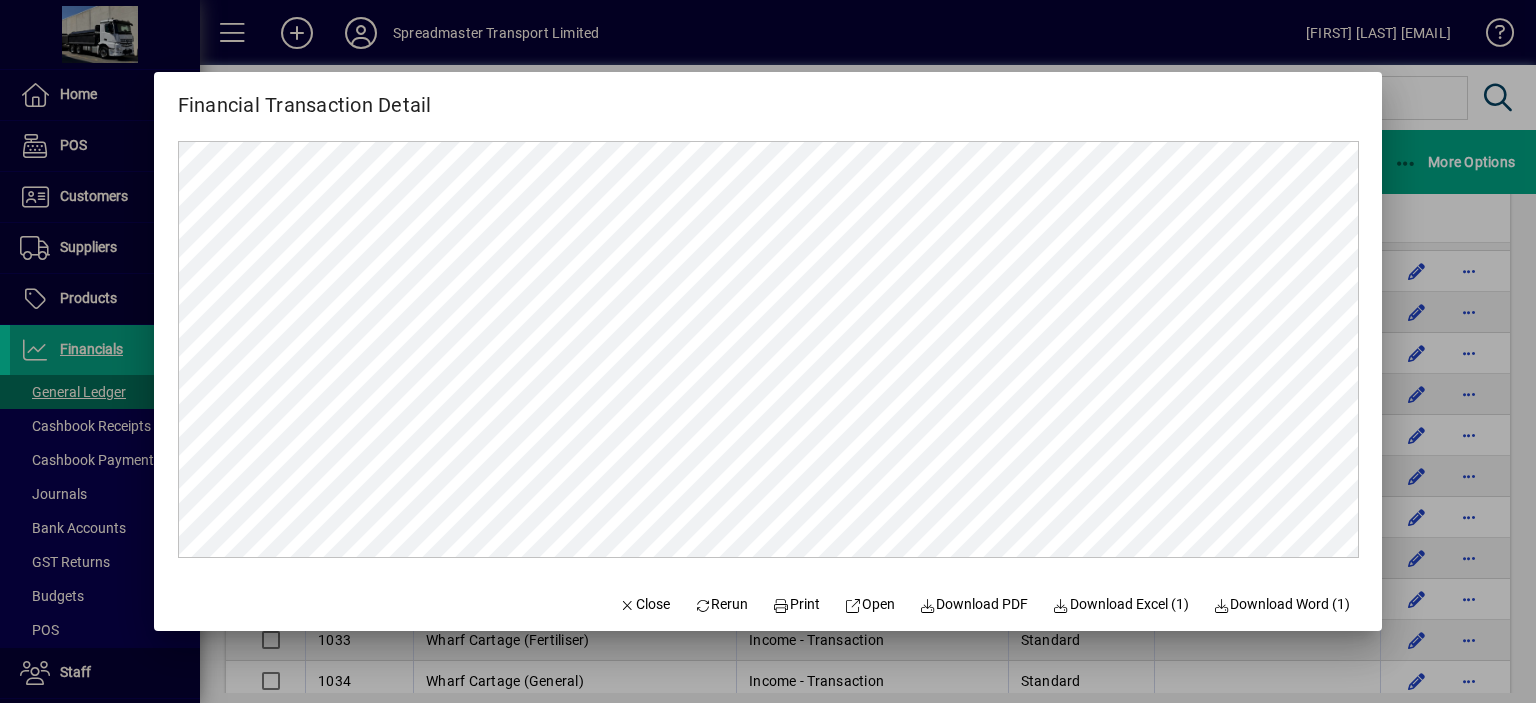 scroll, scrollTop: 0, scrollLeft: 0, axis: both 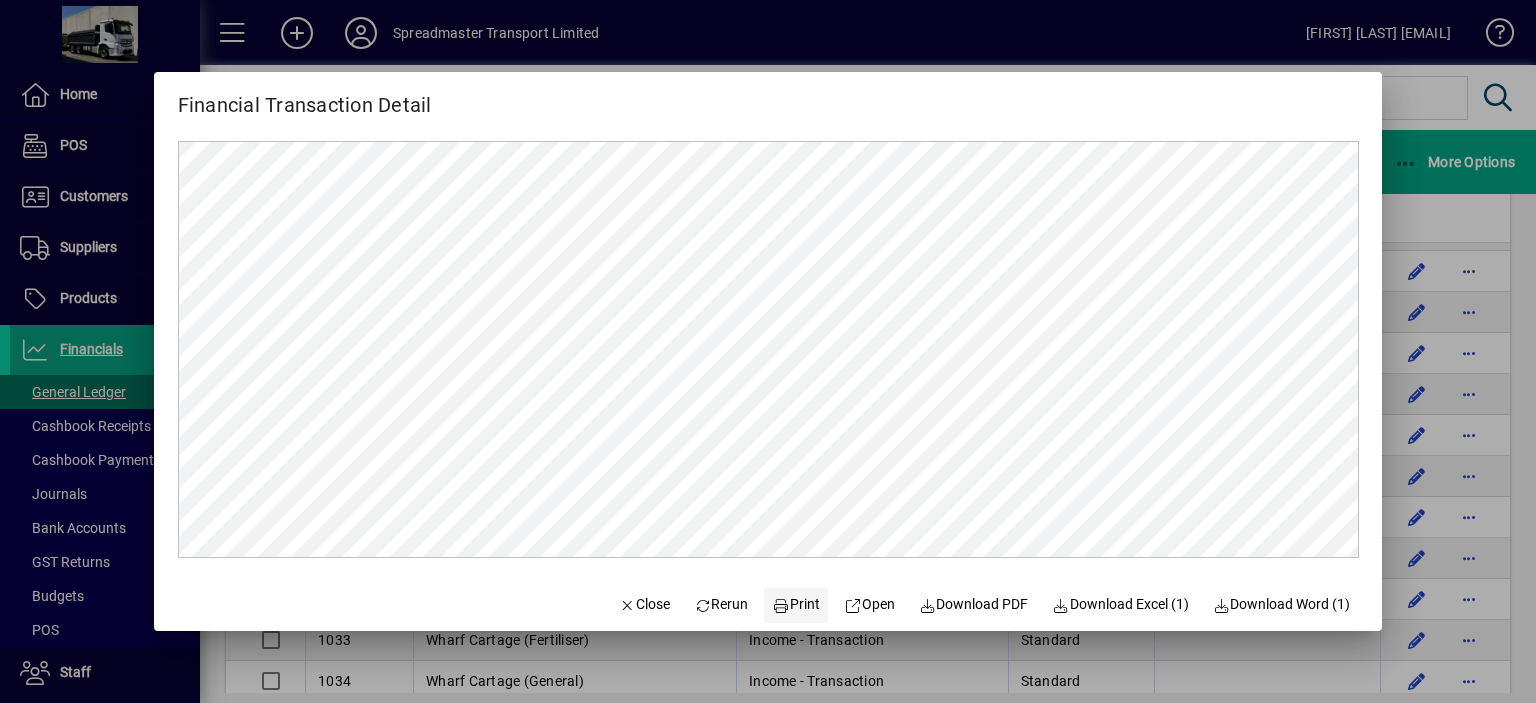 click on "Print" 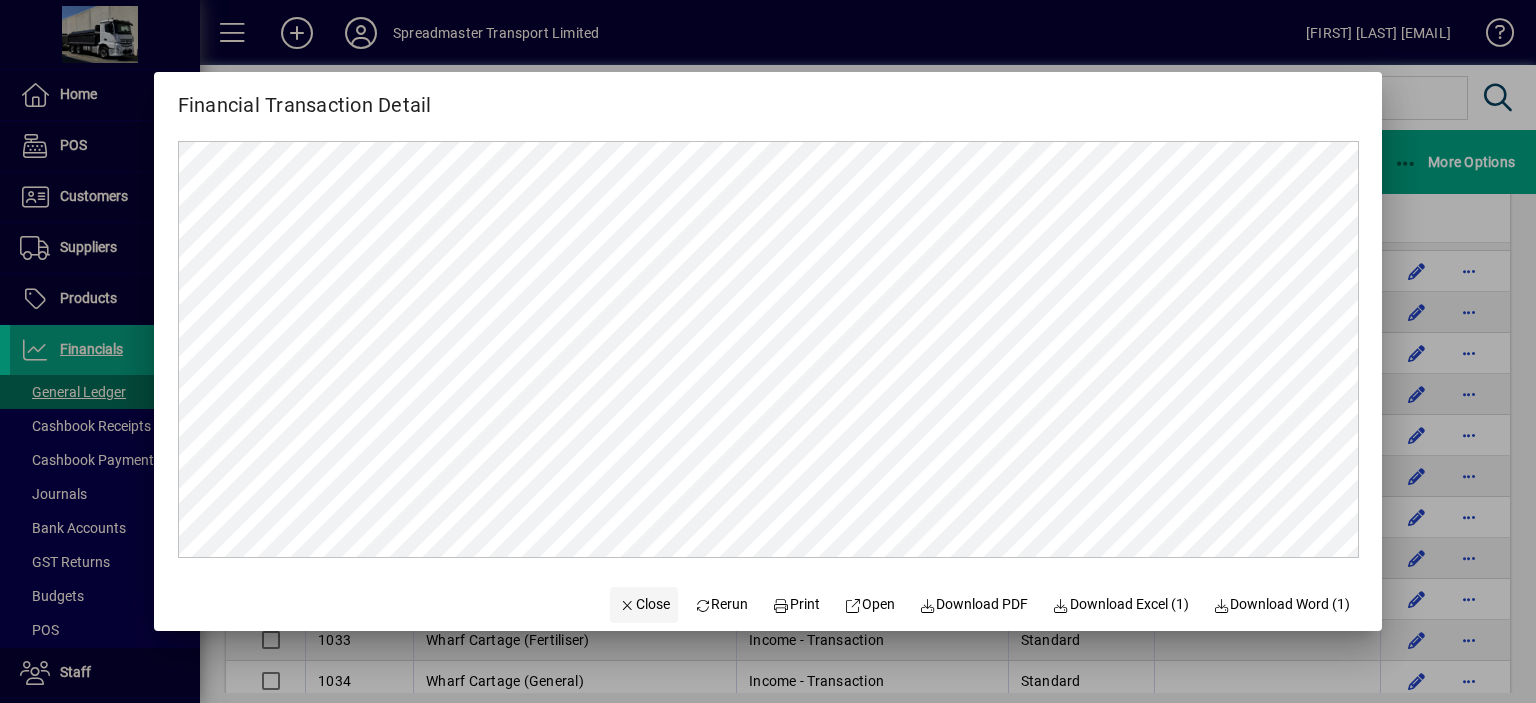 click on "Close" 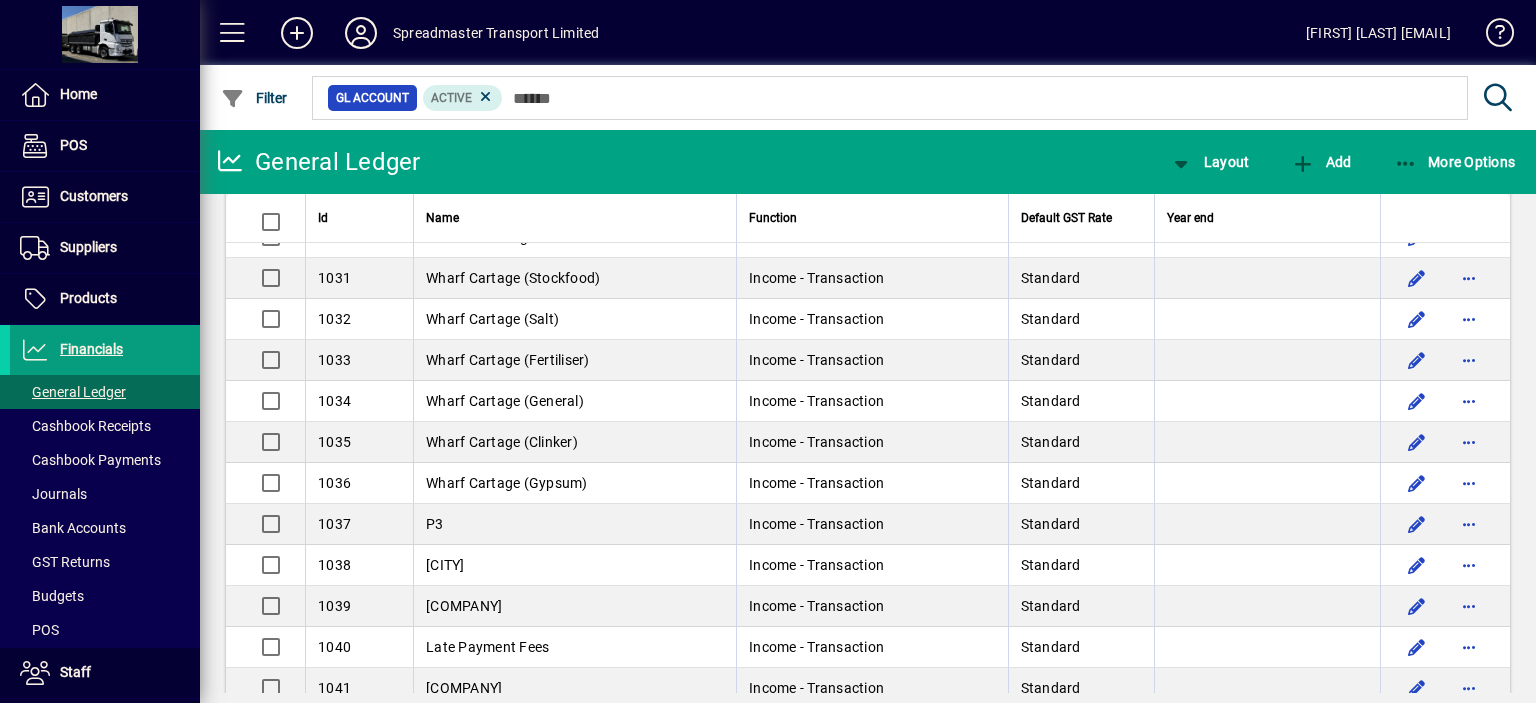 scroll, scrollTop: 500, scrollLeft: 0, axis: vertical 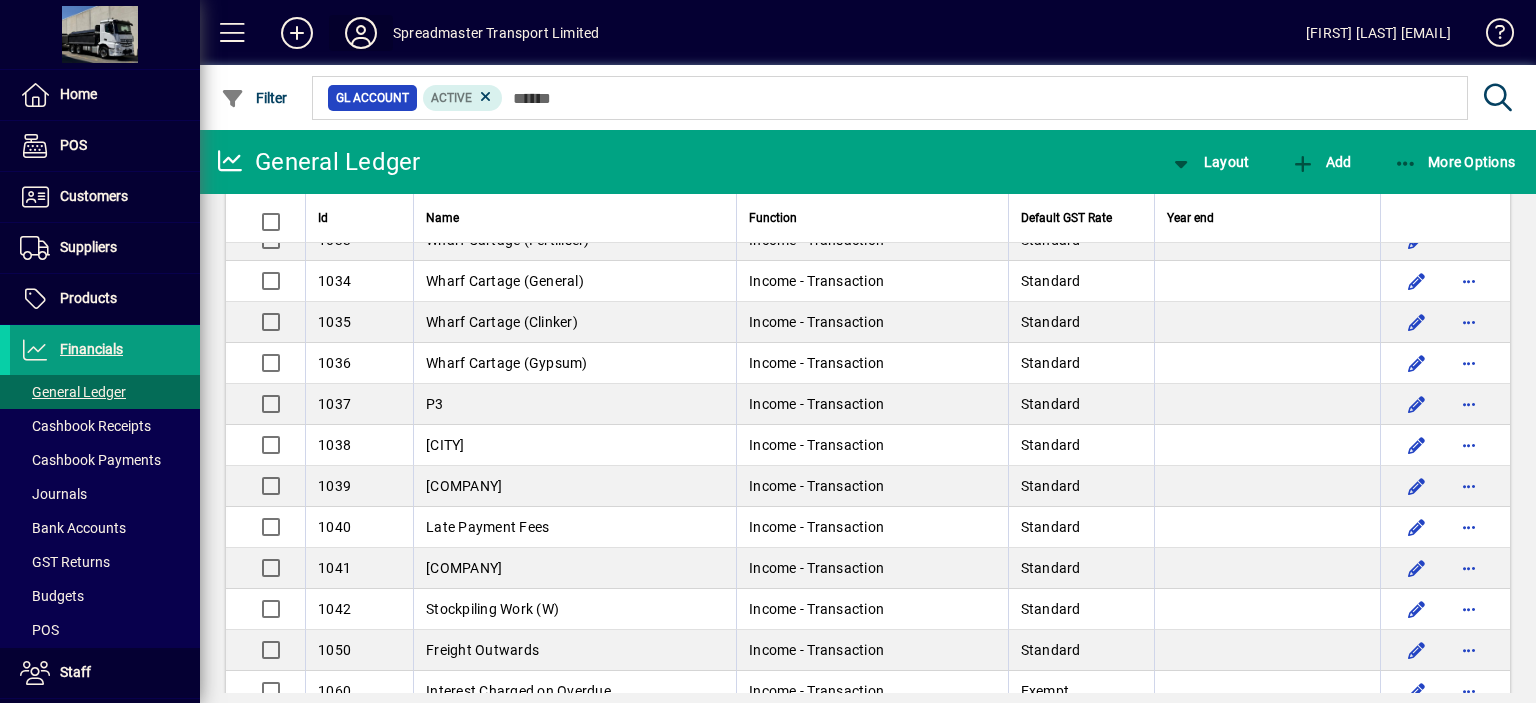click 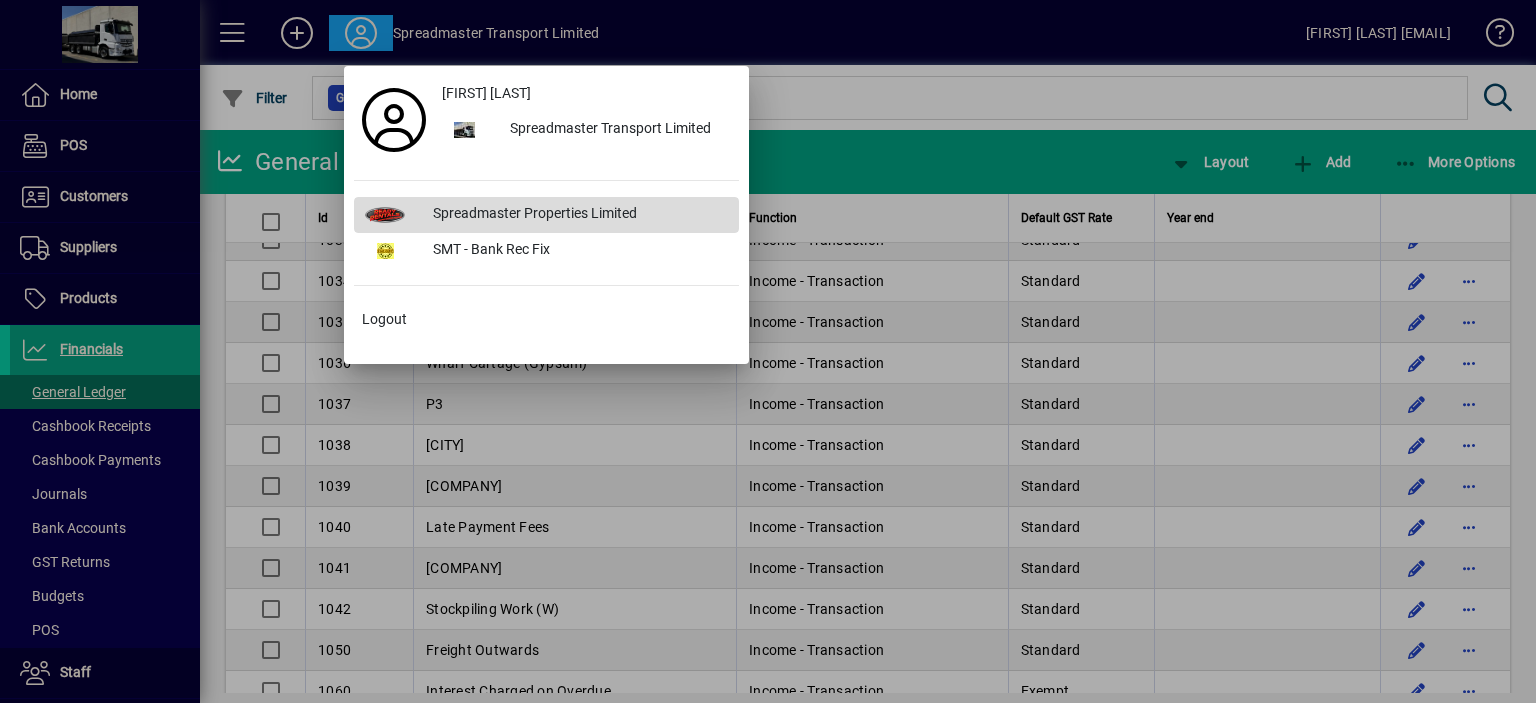 click on "Spreadmaster Properties Limited" at bounding box center [578, 215] 